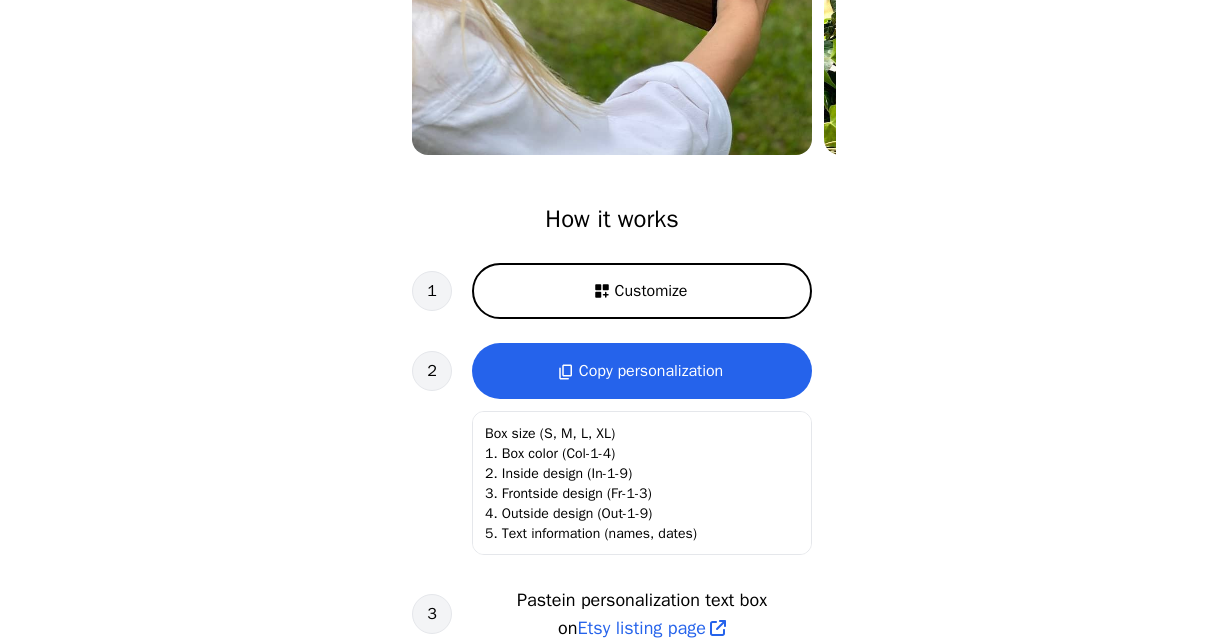 scroll, scrollTop: 500, scrollLeft: 0, axis: vertical 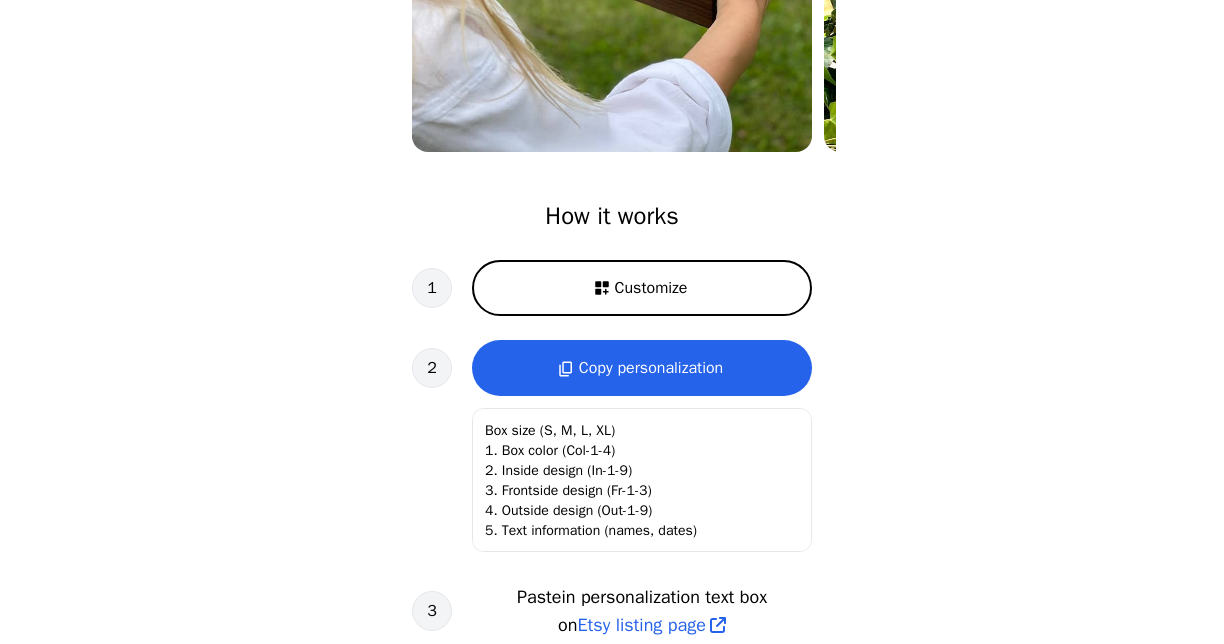 click on "Customize" at bounding box center (651, 288) 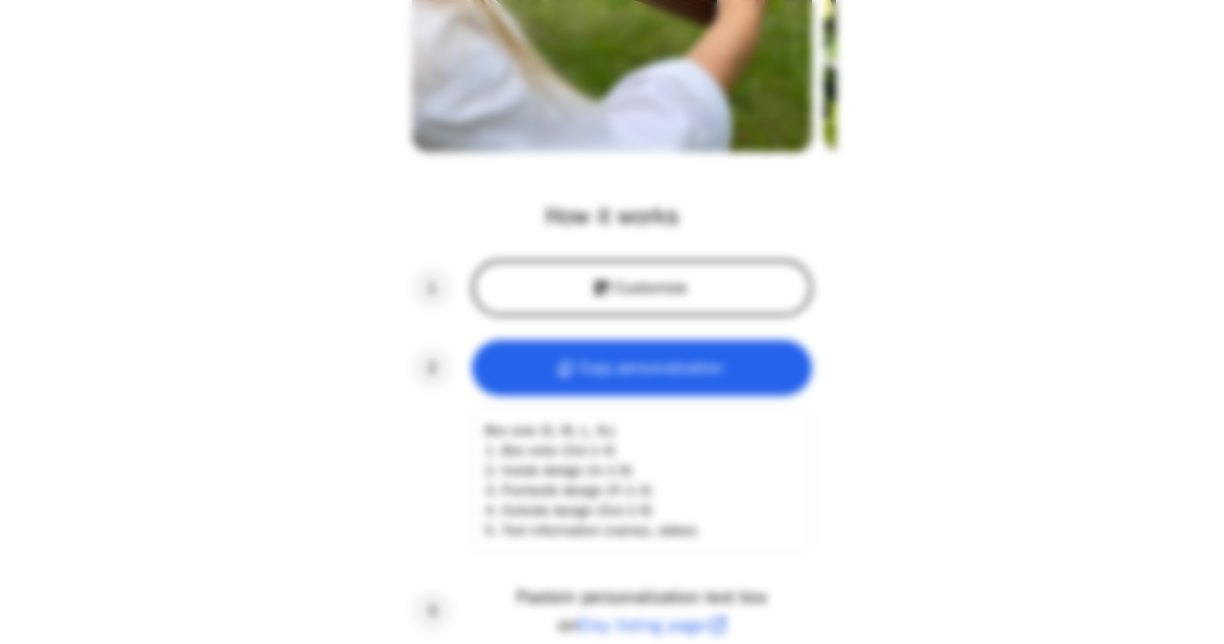scroll, scrollTop: 0, scrollLeft: 256, axis: horizontal 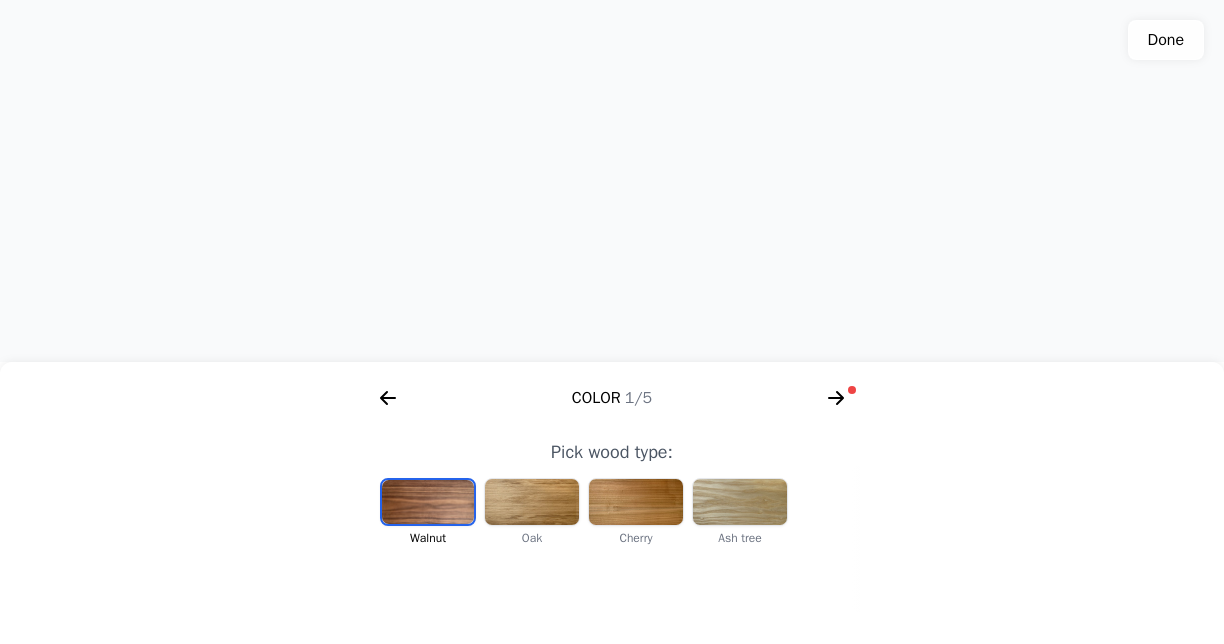 click 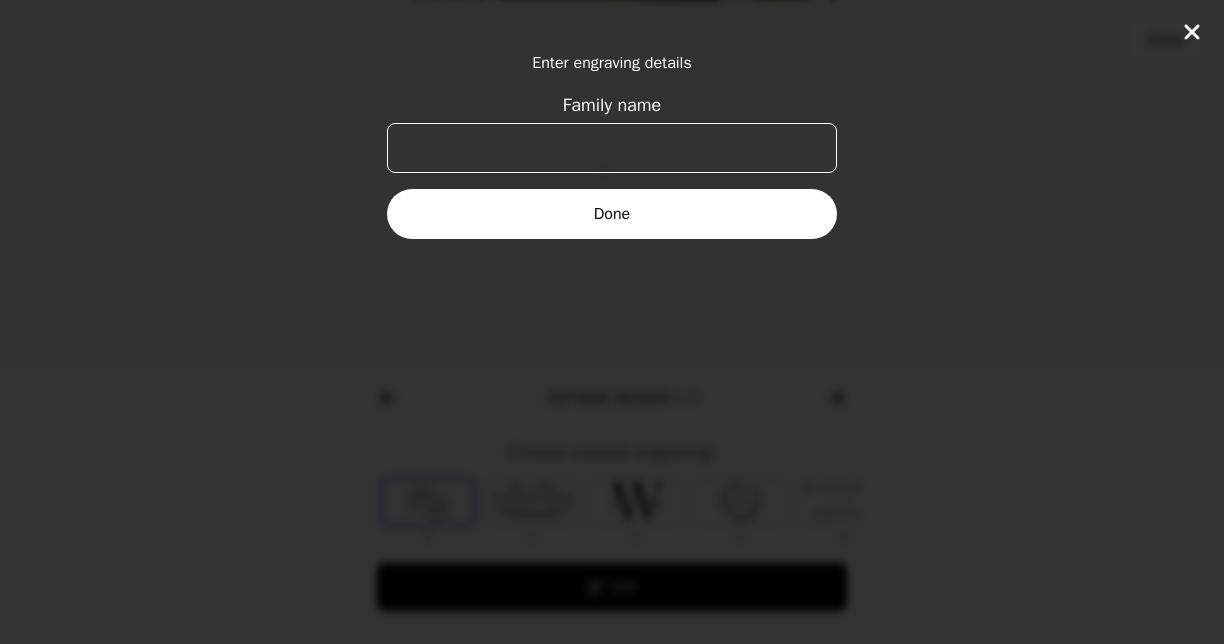 scroll, scrollTop: 0, scrollLeft: 768, axis: horizontal 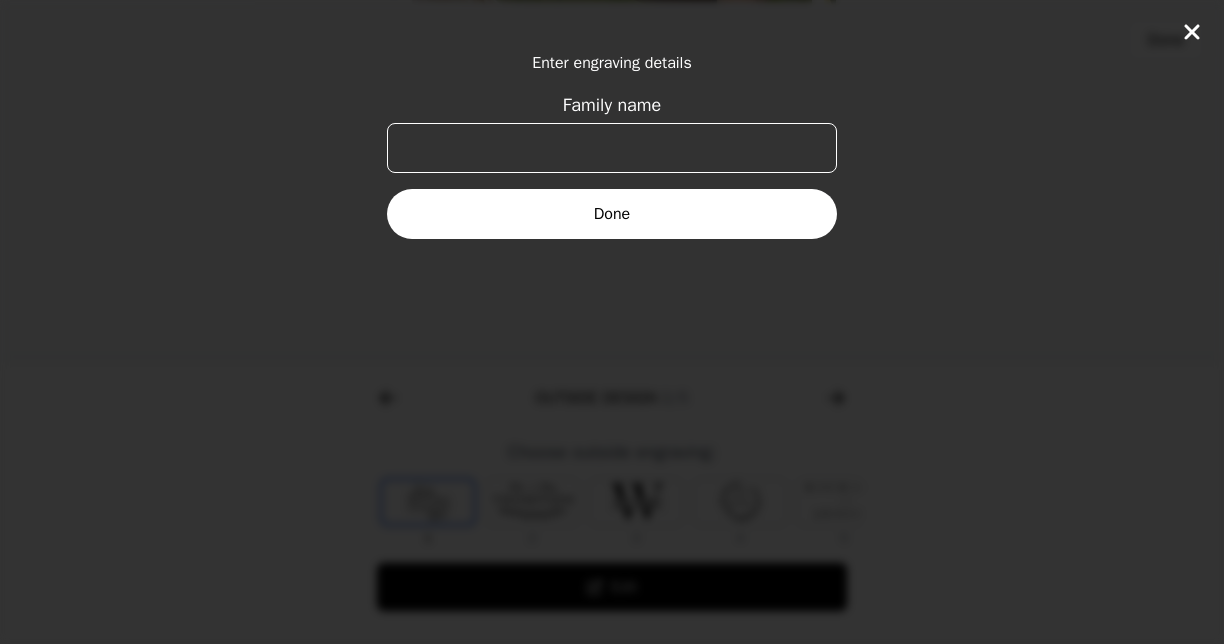 click on "Family name" at bounding box center [612, 148] 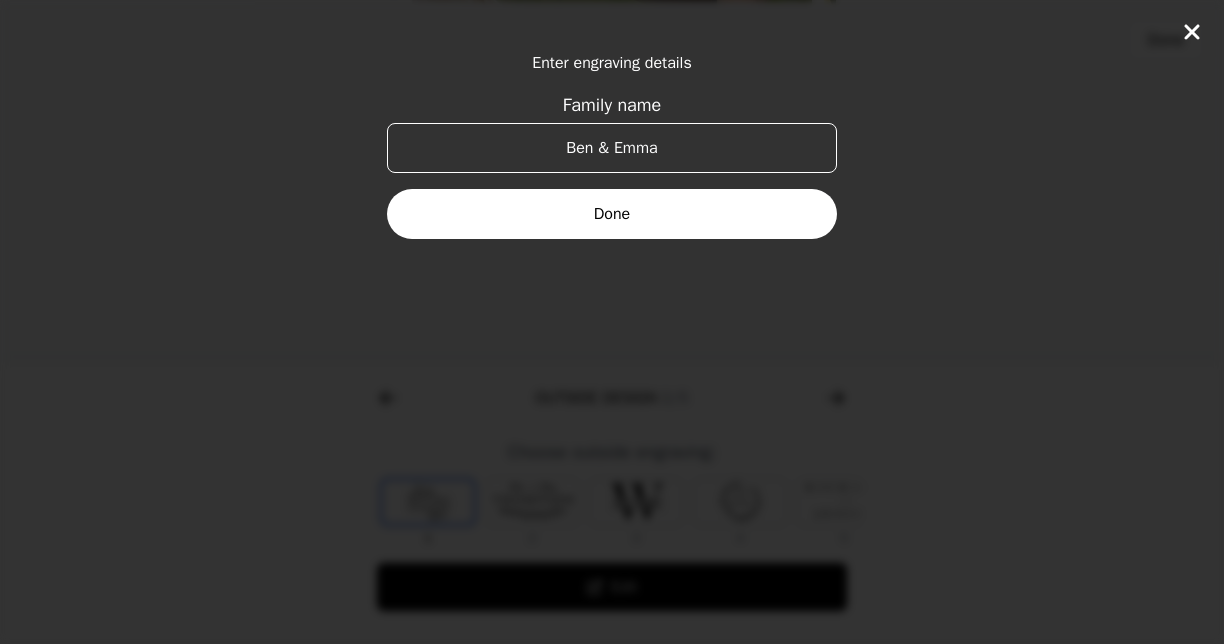 type on "Ben & Emma" 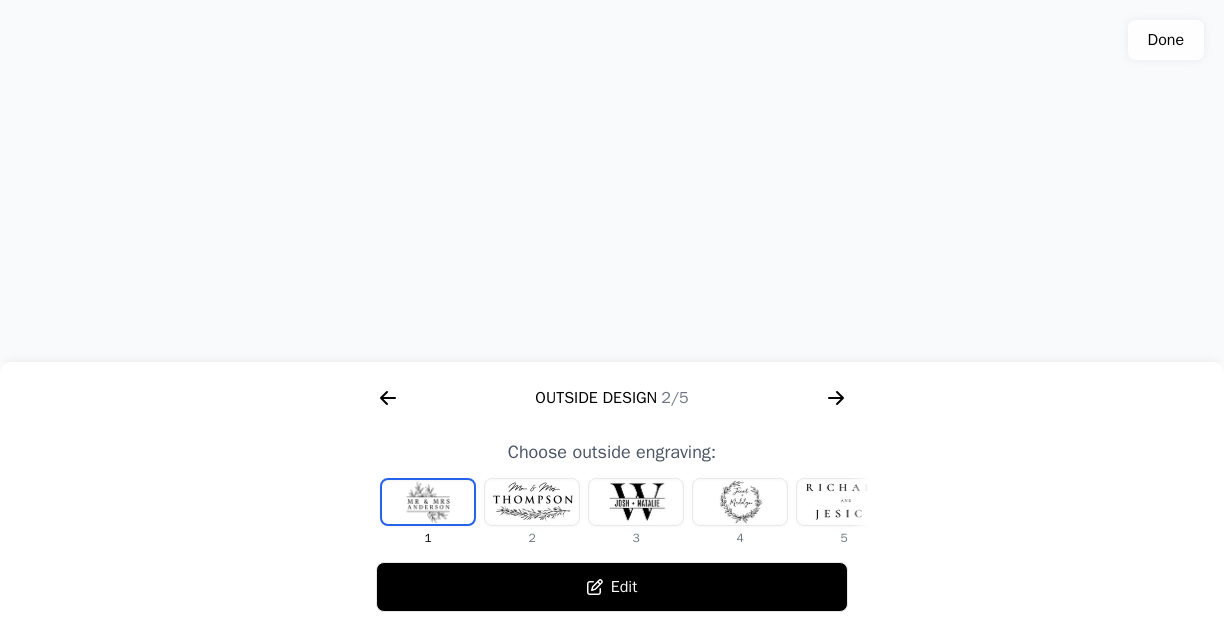 click at bounding box center [740, 502] 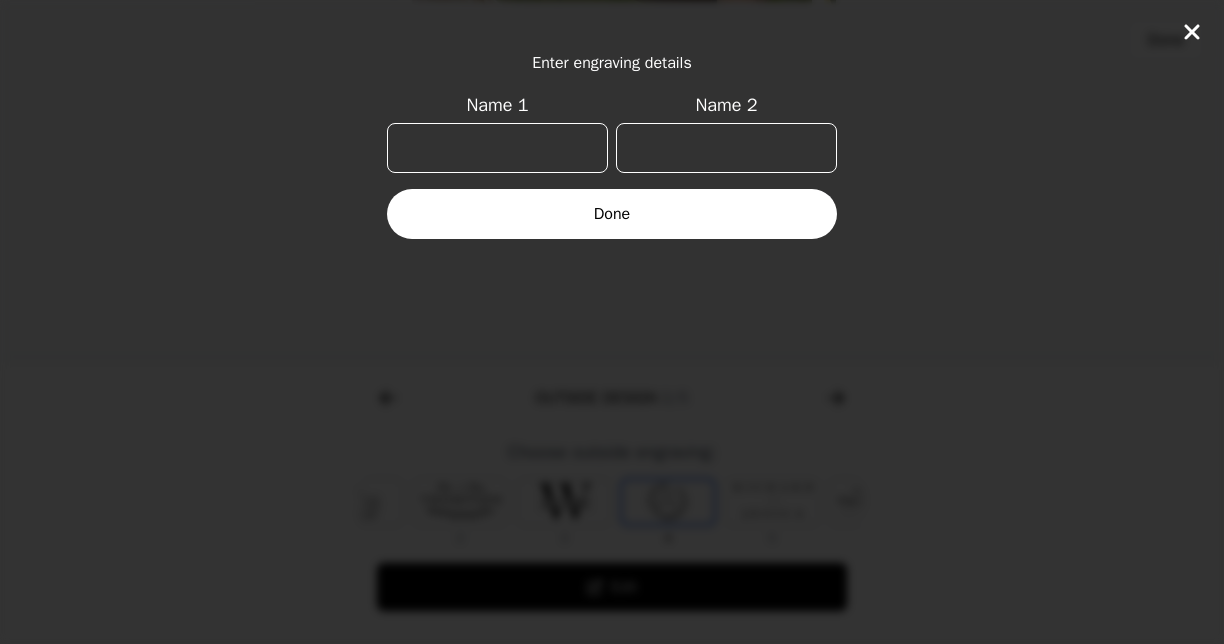 scroll, scrollTop: 0, scrollLeft: 128, axis: horizontal 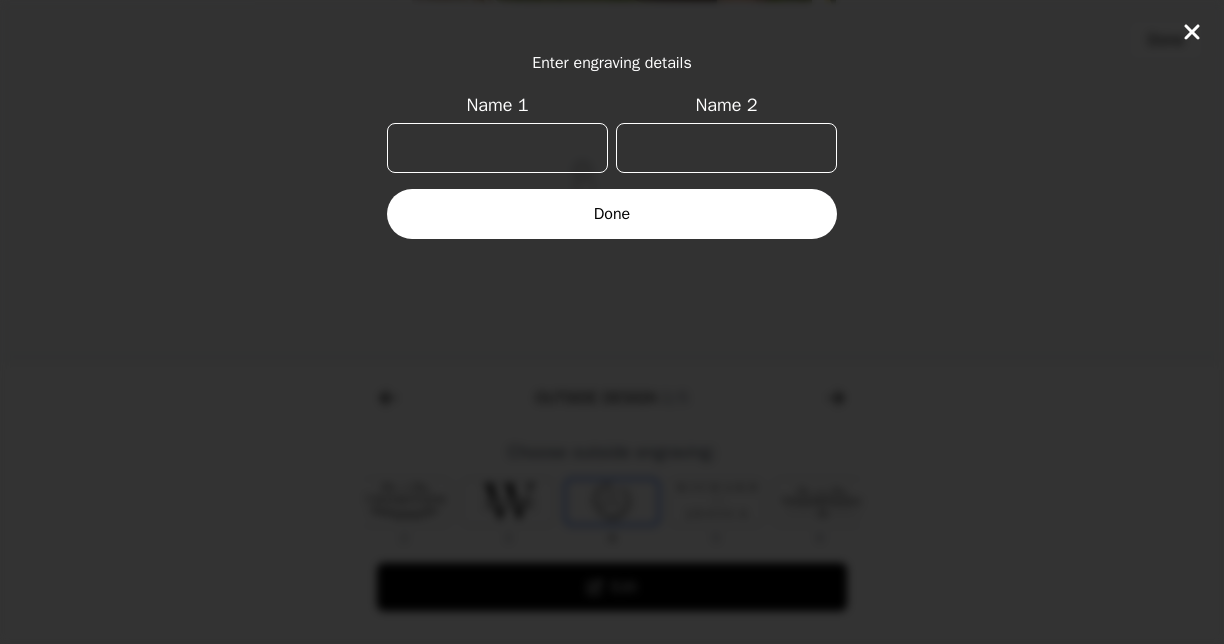 click 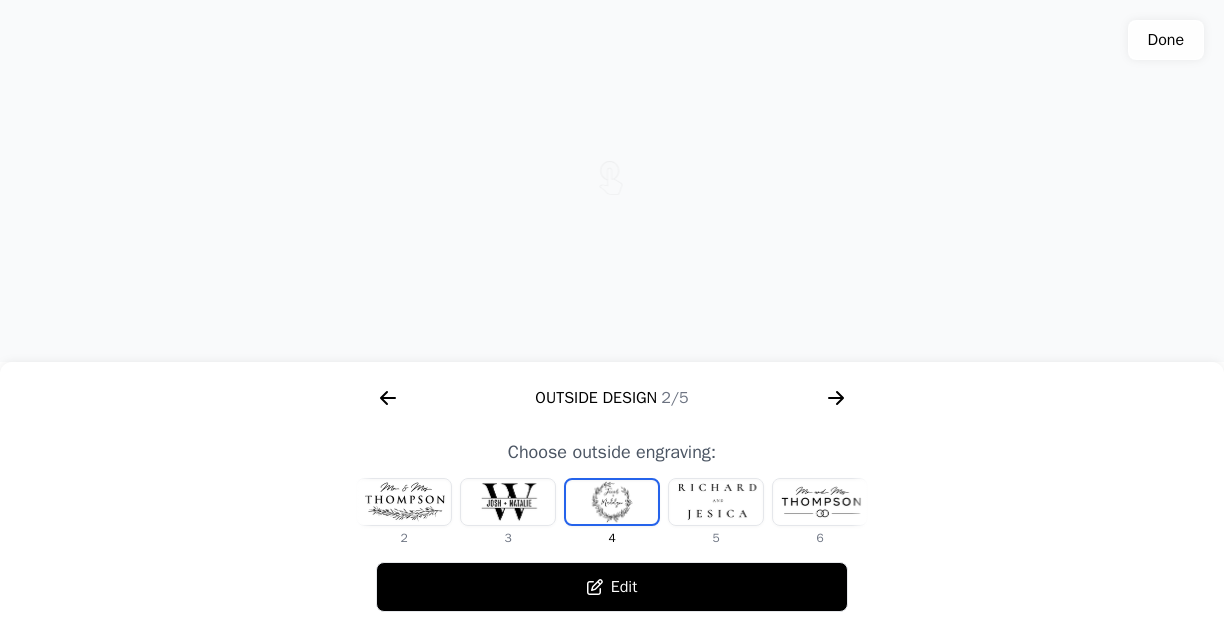 scroll, scrollTop: 713, scrollLeft: 0, axis: vertical 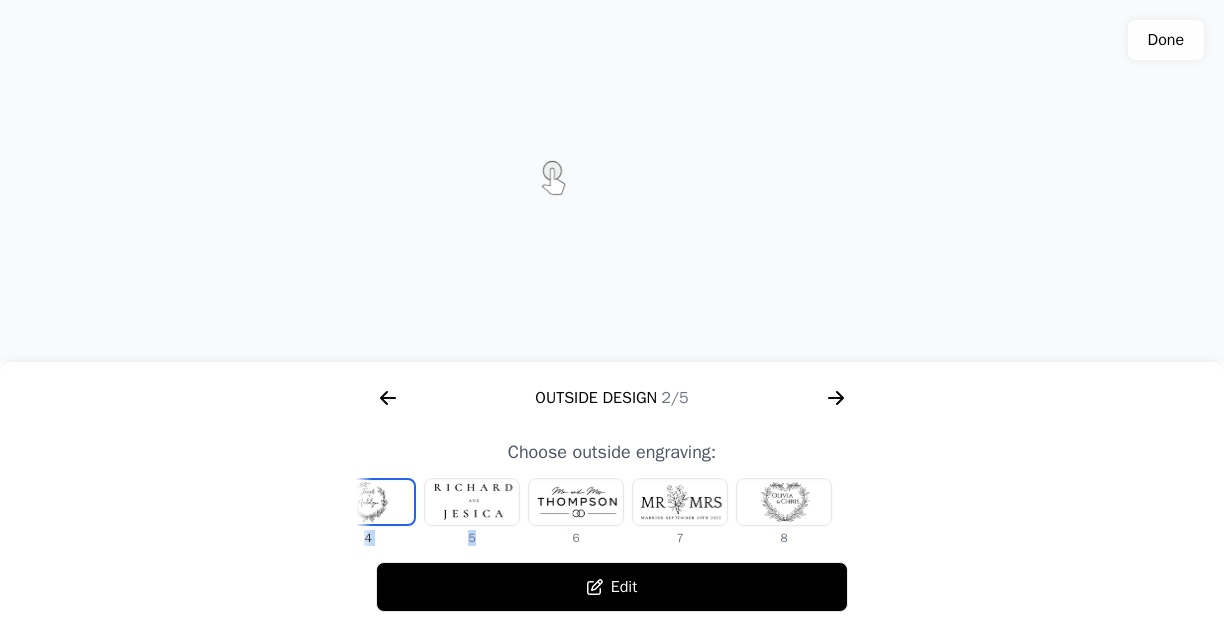 drag, startPoint x: 824, startPoint y: 502, endPoint x: 892, endPoint y: 511, distance: 68.593 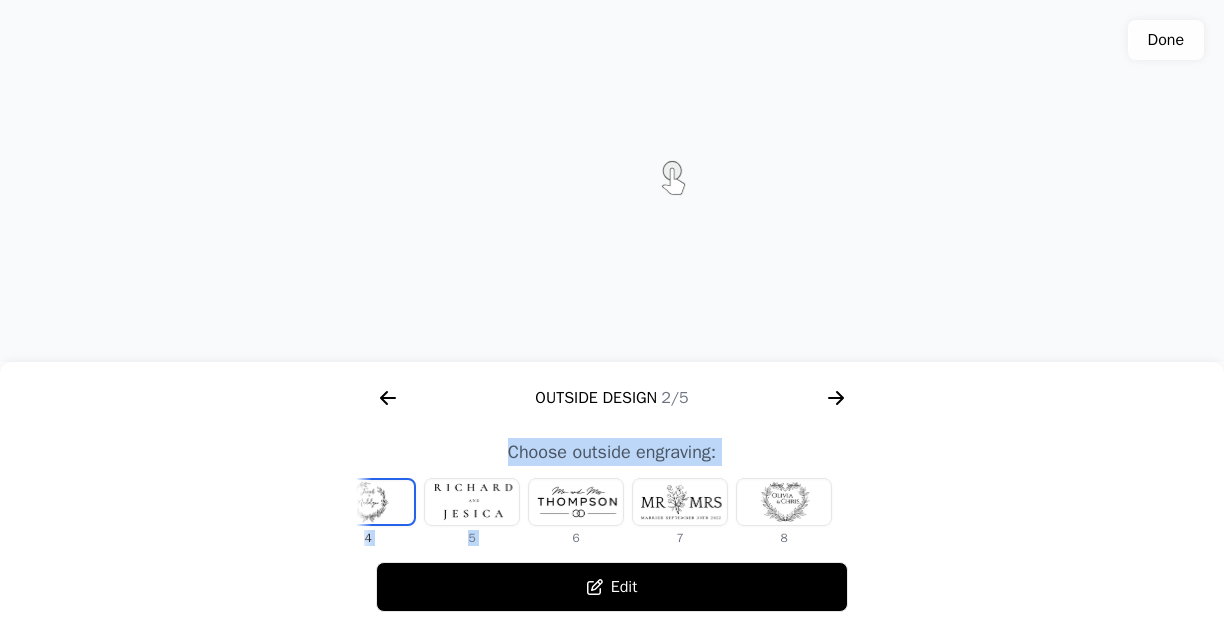 scroll, scrollTop: 0, scrollLeft: 0, axis: both 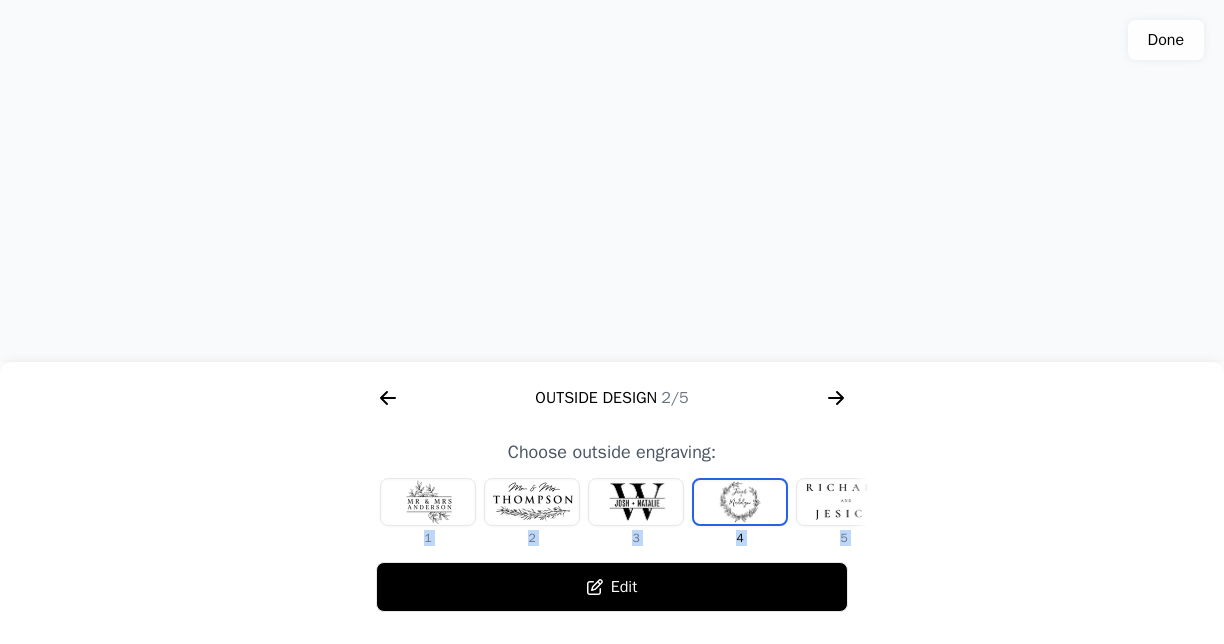drag, startPoint x: 537, startPoint y: 542, endPoint x: 402, endPoint y: 536, distance: 135.13327 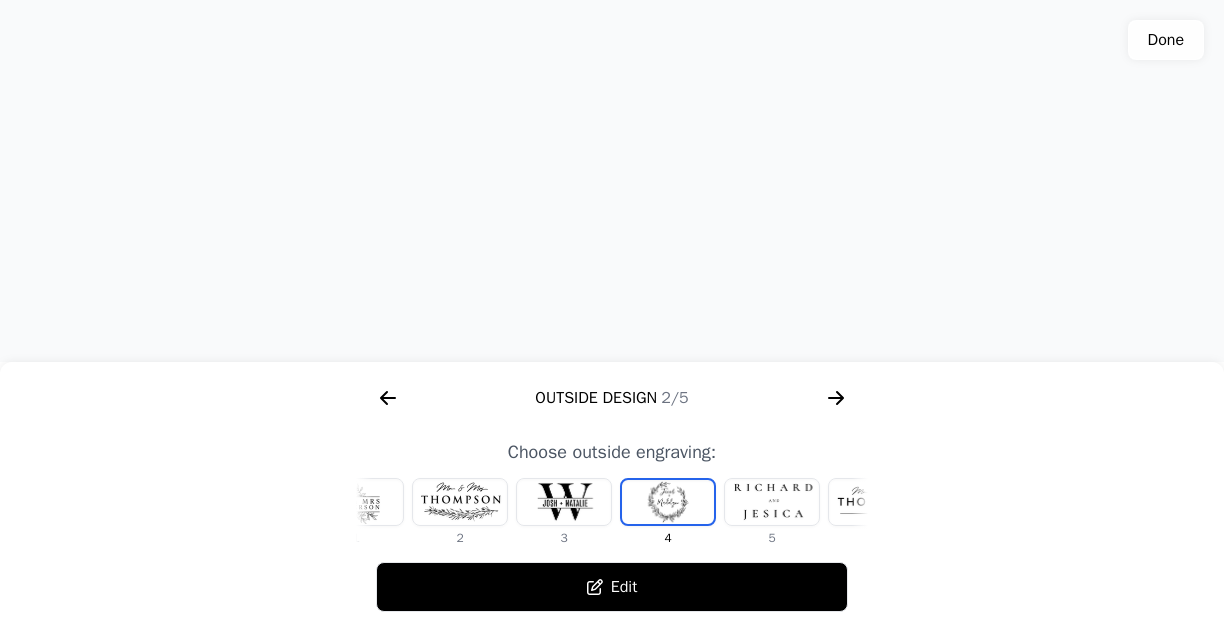scroll, scrollTop: 0, scrollLeft: 128, axis: horizontal 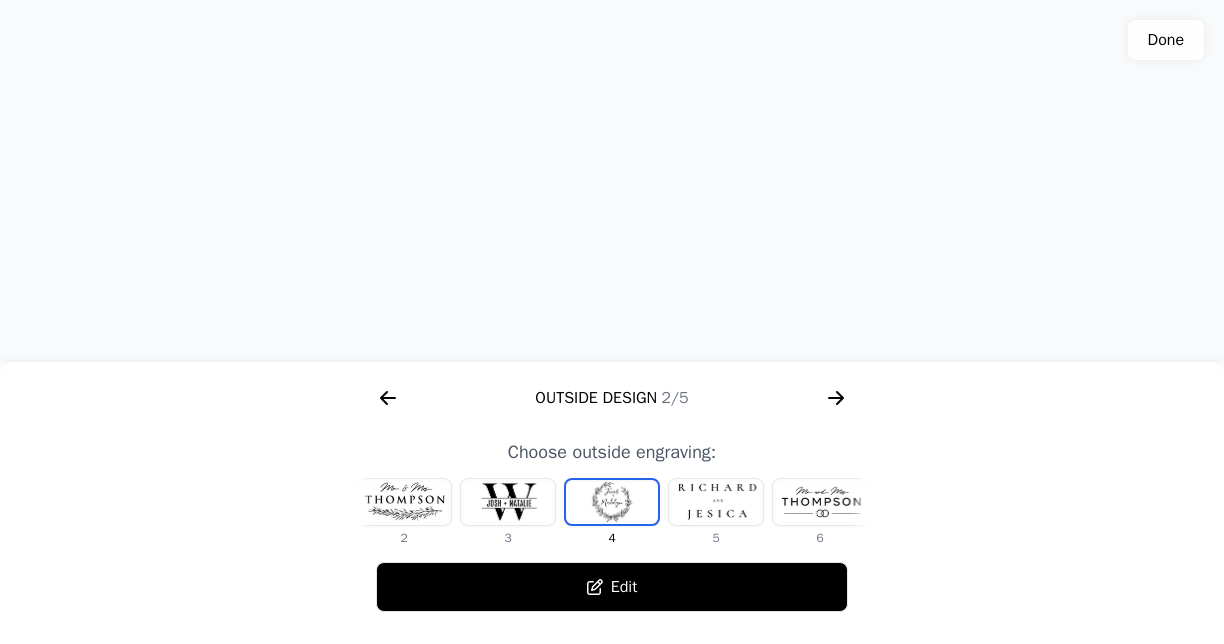 click on "Edit" at bounding box center (612, 587) 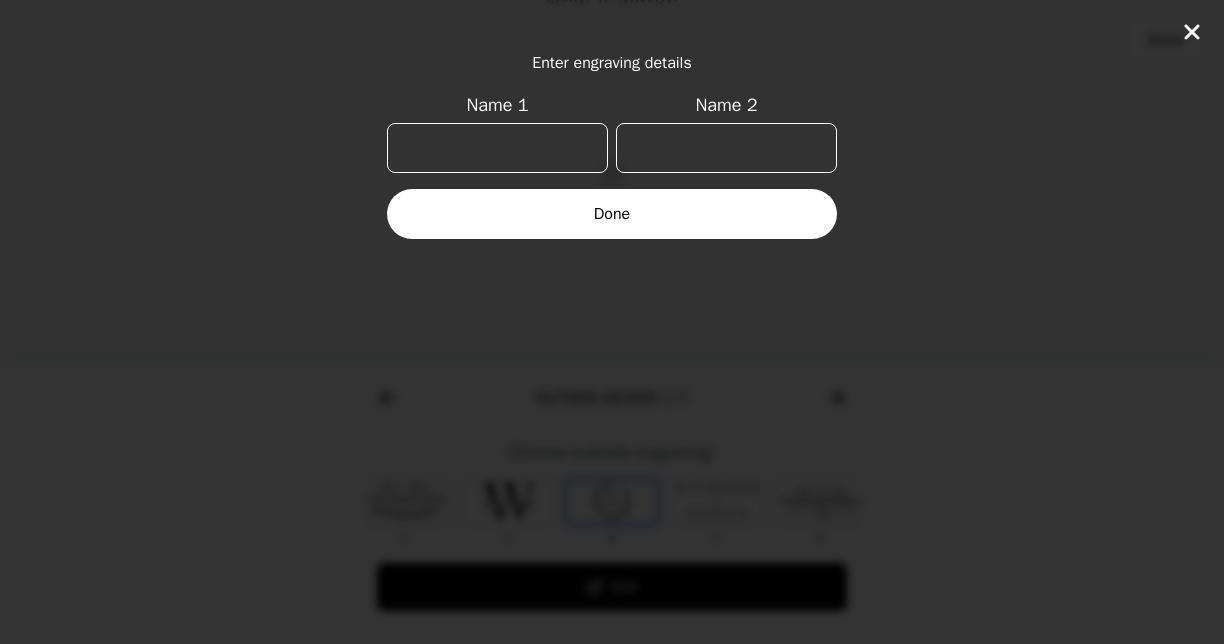 click on "Name 1" at bounding box center (497, 148) 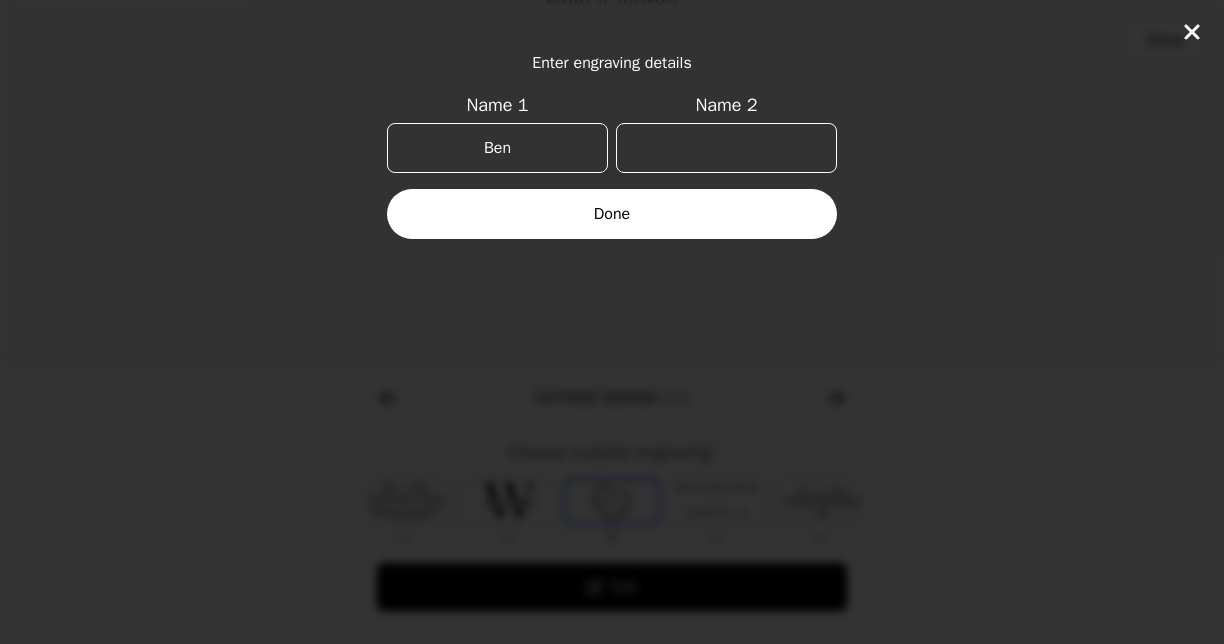 type on "Ben" 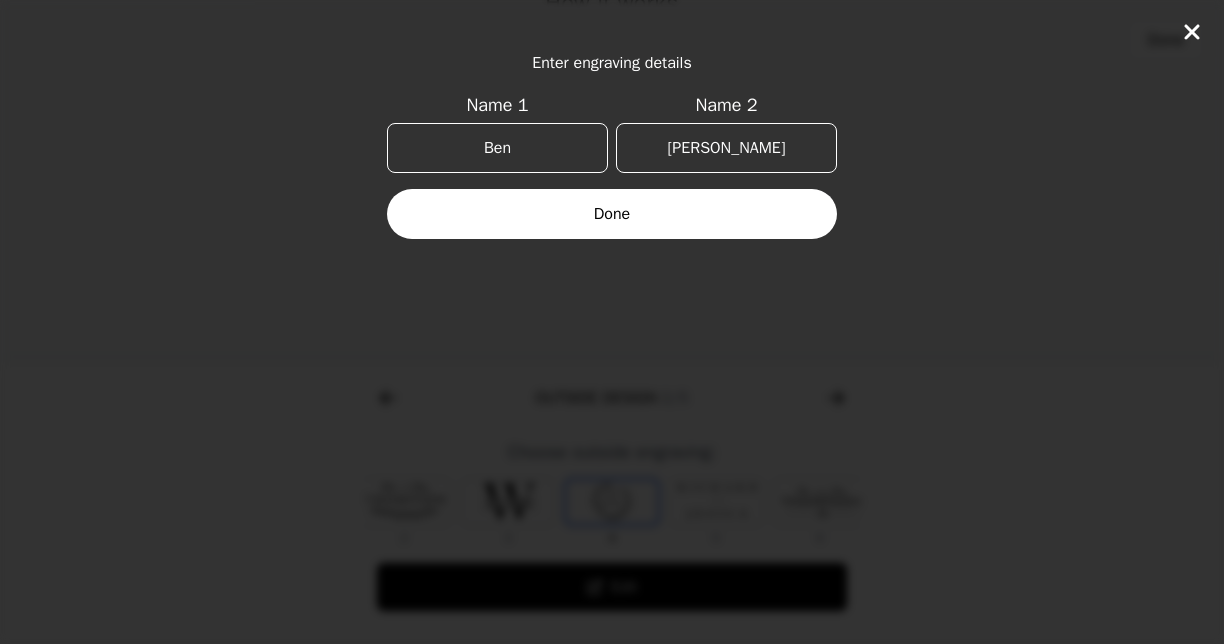 type on "[PERSON_NAME]" 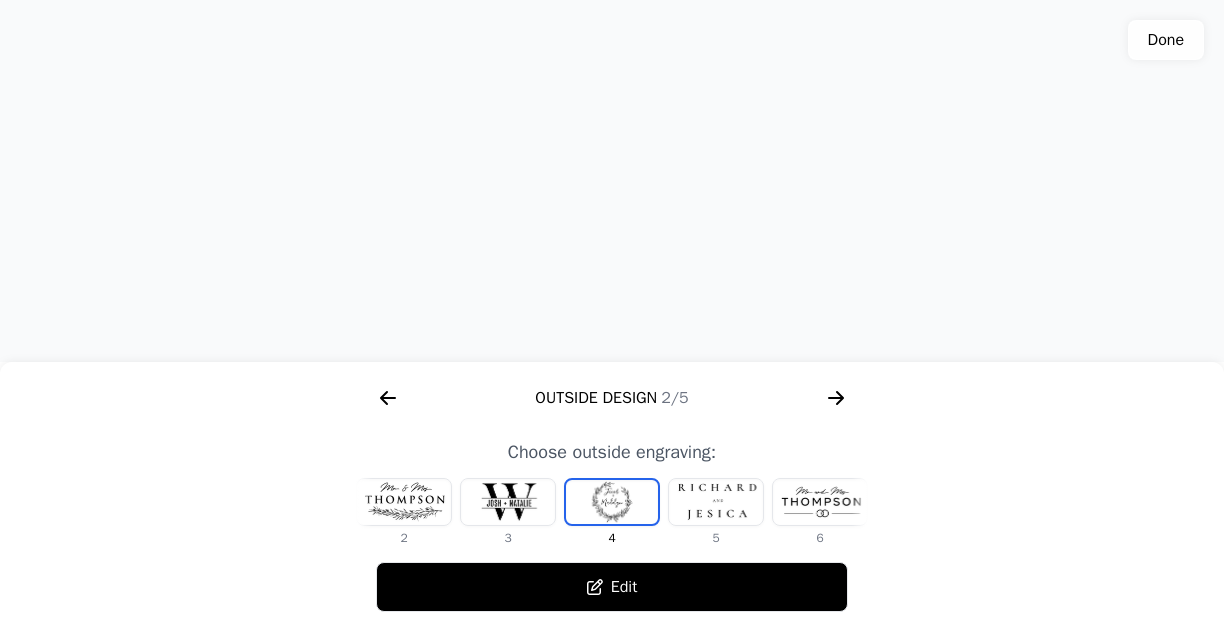 click 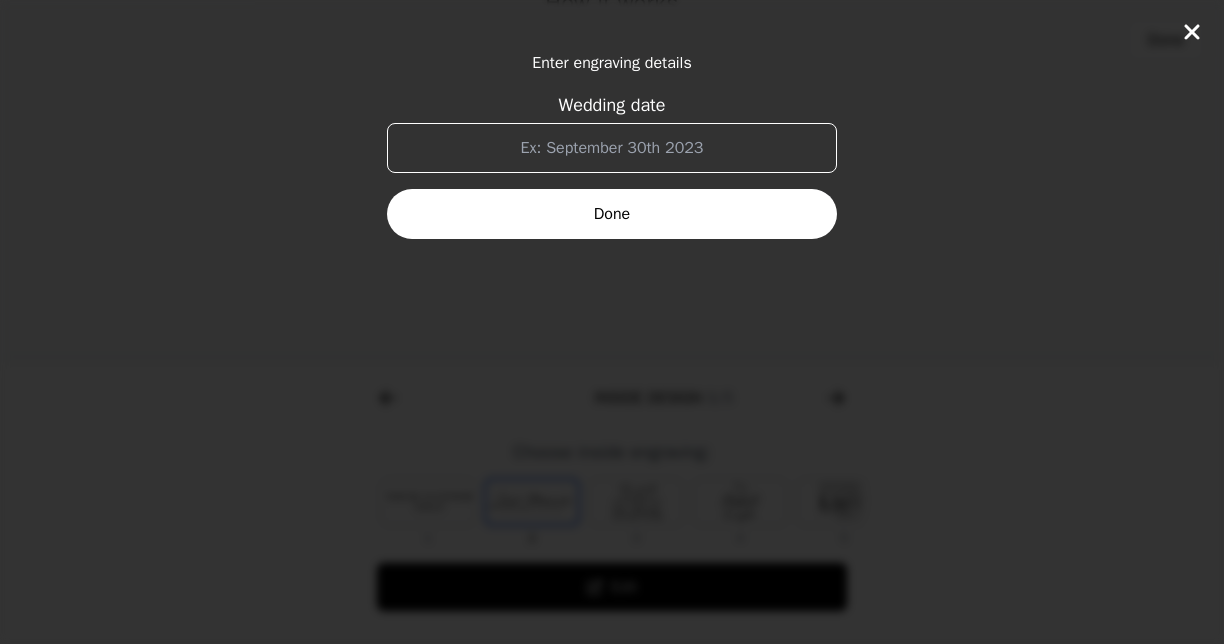 scroll, scrollTop: 0, scrollLeft: 1280, axis: horizontal 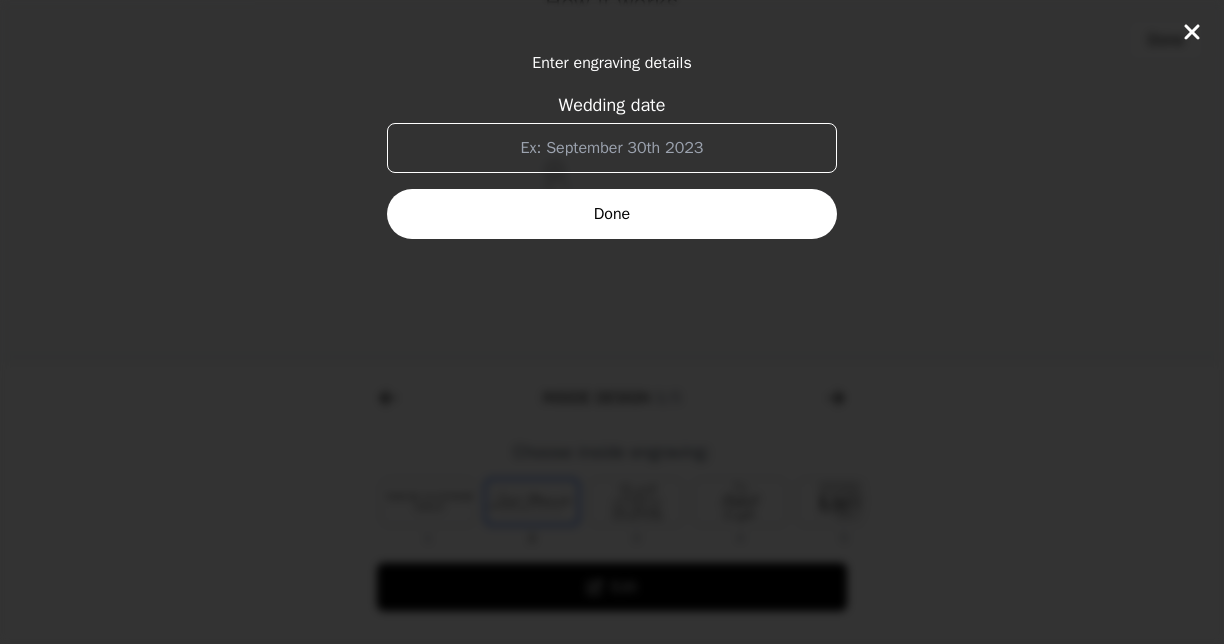 click on "Wedding date" at bounding box center [612, 148] 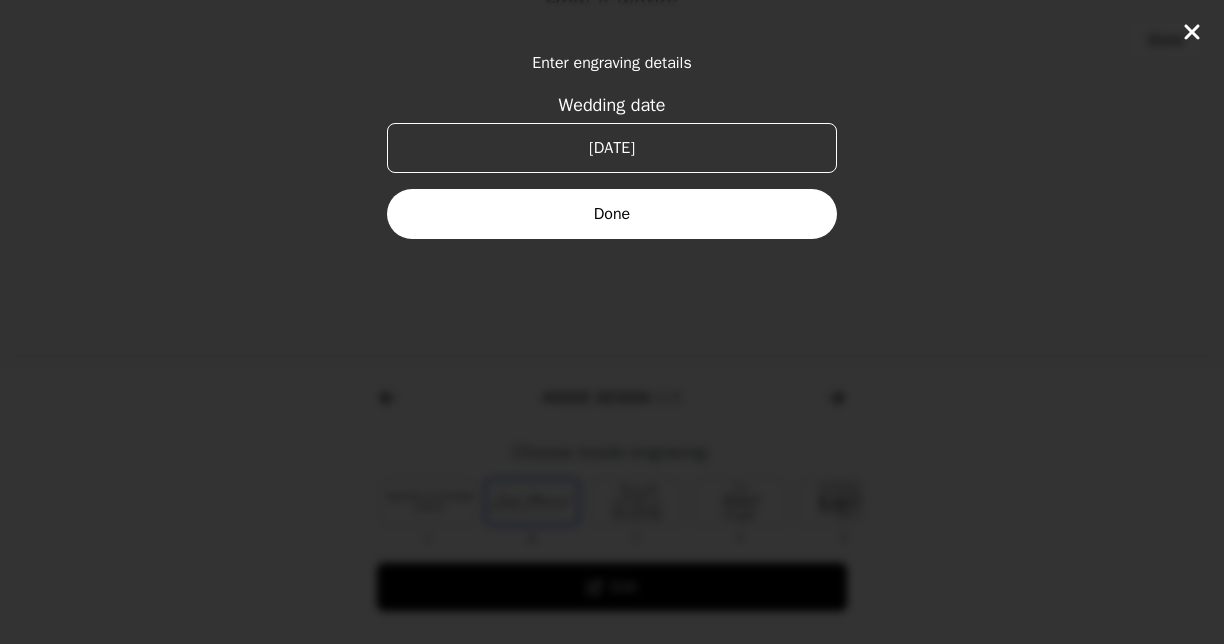 type on "[DATE]" 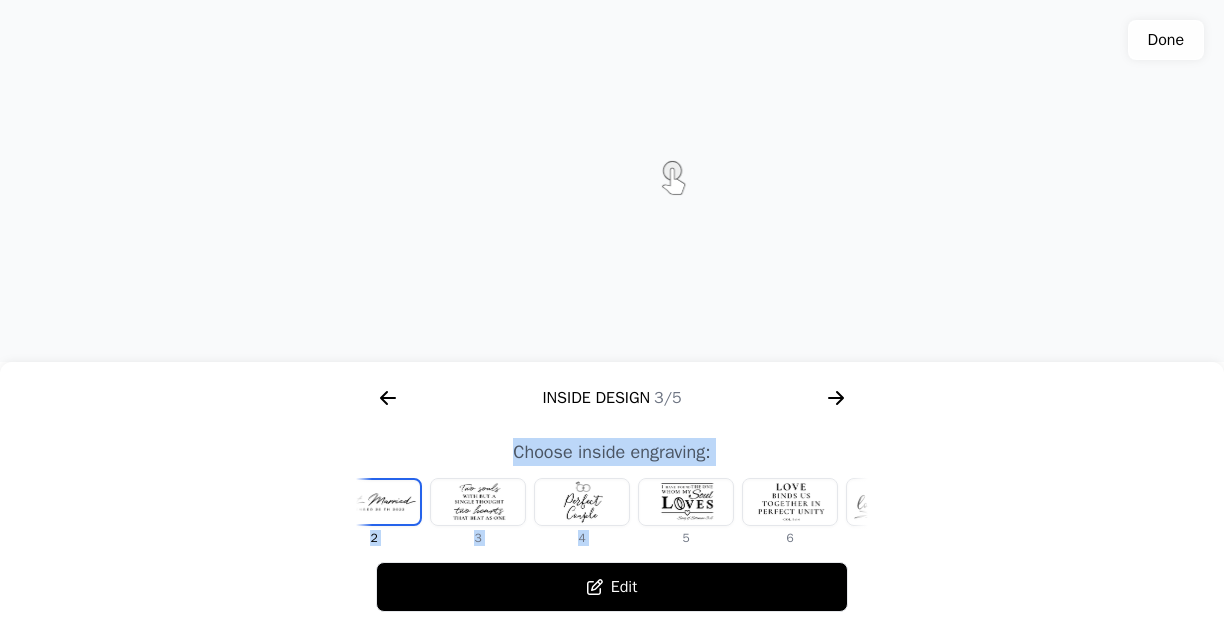 scroll, scrollTop: 0, scrollLeft: 476, axis: horizontal 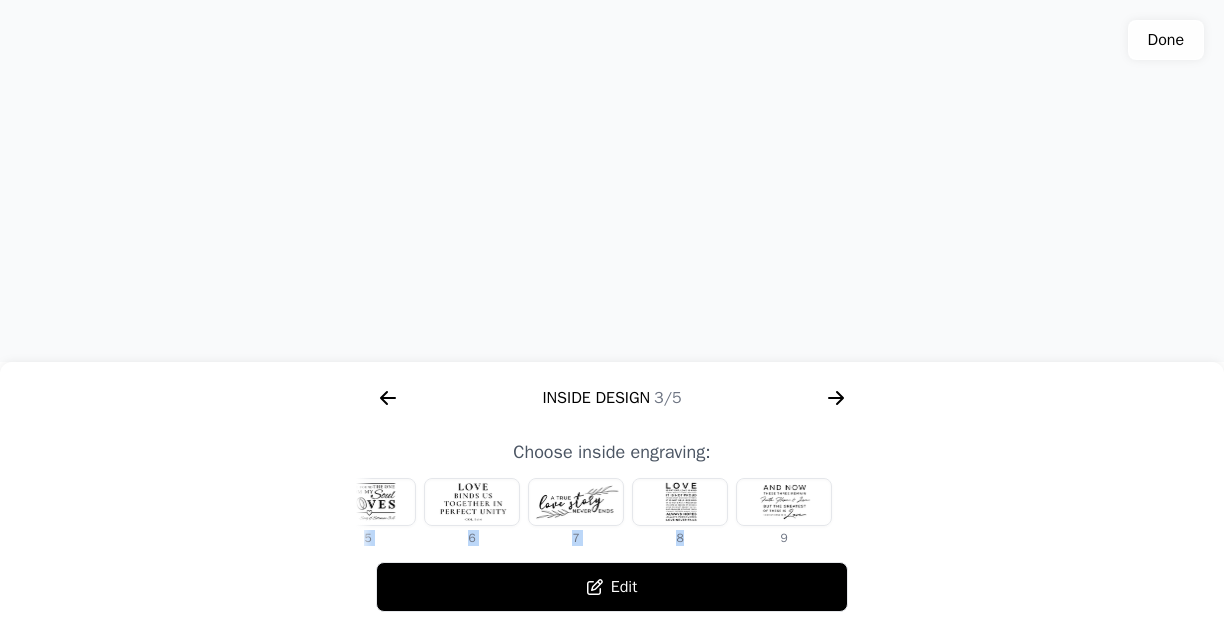 drag, startPoint x: 814, startPoint y: 540, endPoint x: 681, endPoint y: 530, distance: 133.37541 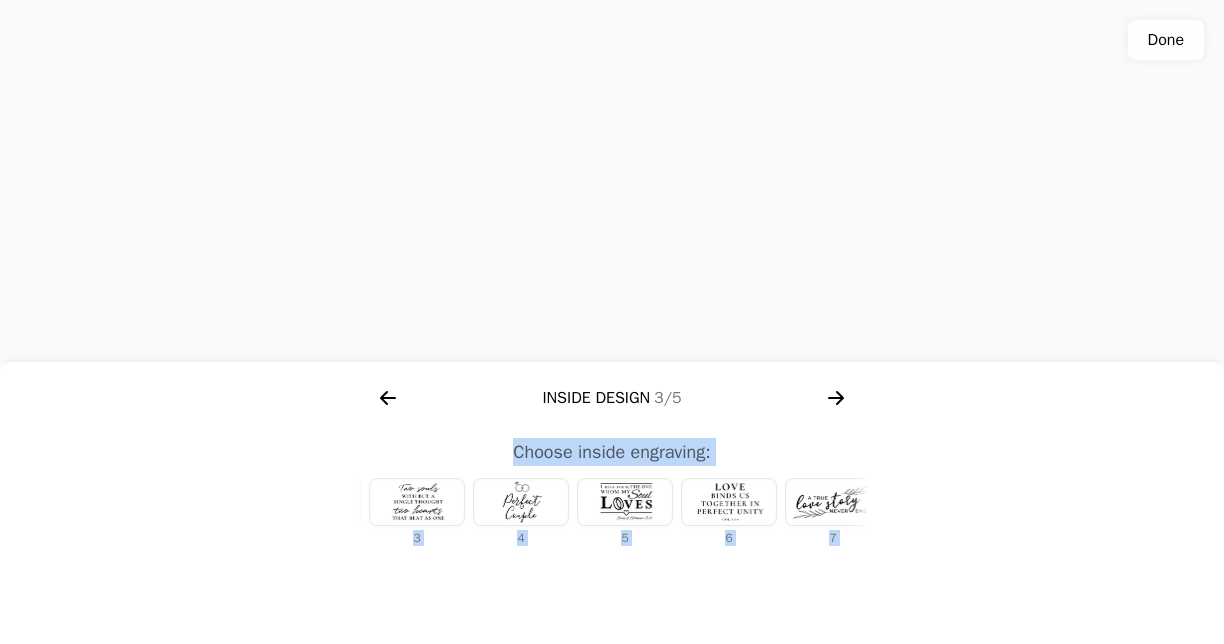 scroll, scrollTop: 0, scrollLeft: 0, axis: both 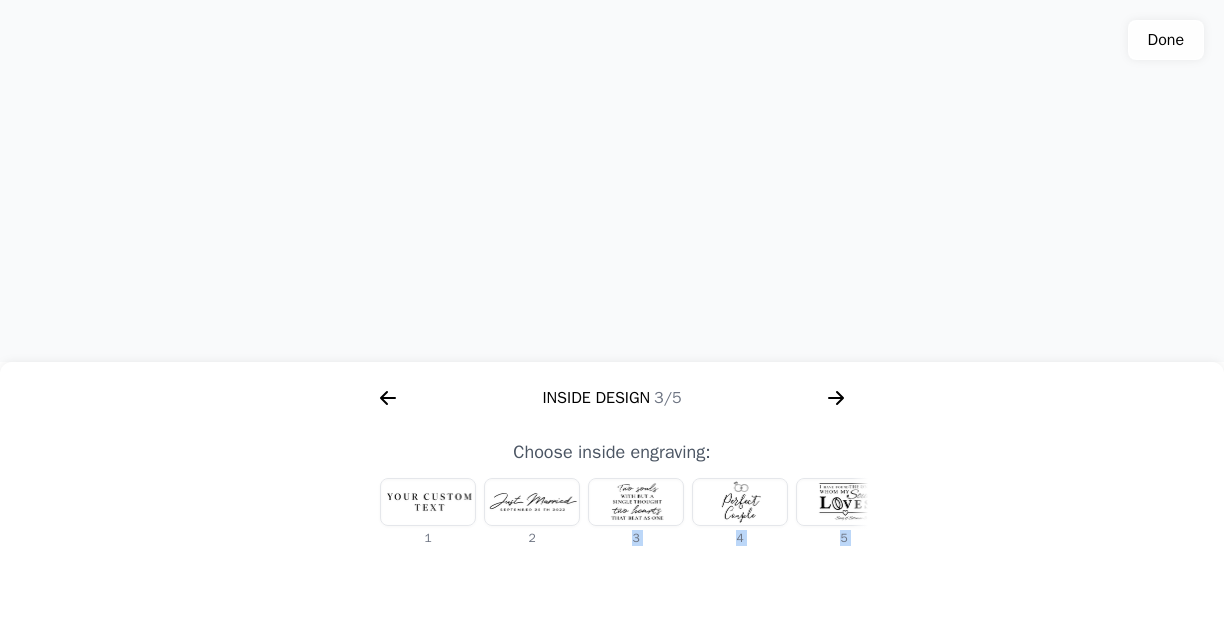 drag, startPoint x: 757, startPoint y: 536, endPoint x: 574, endPoint y: 541, distance: 183.0683 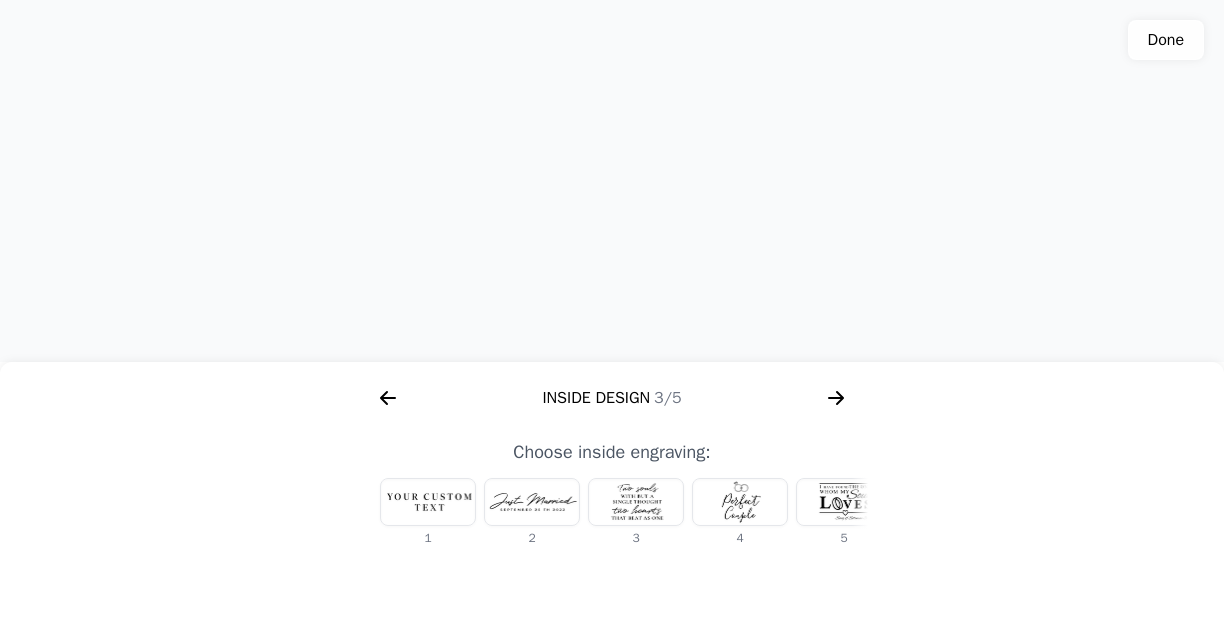 click at bounding box center (428, 502) 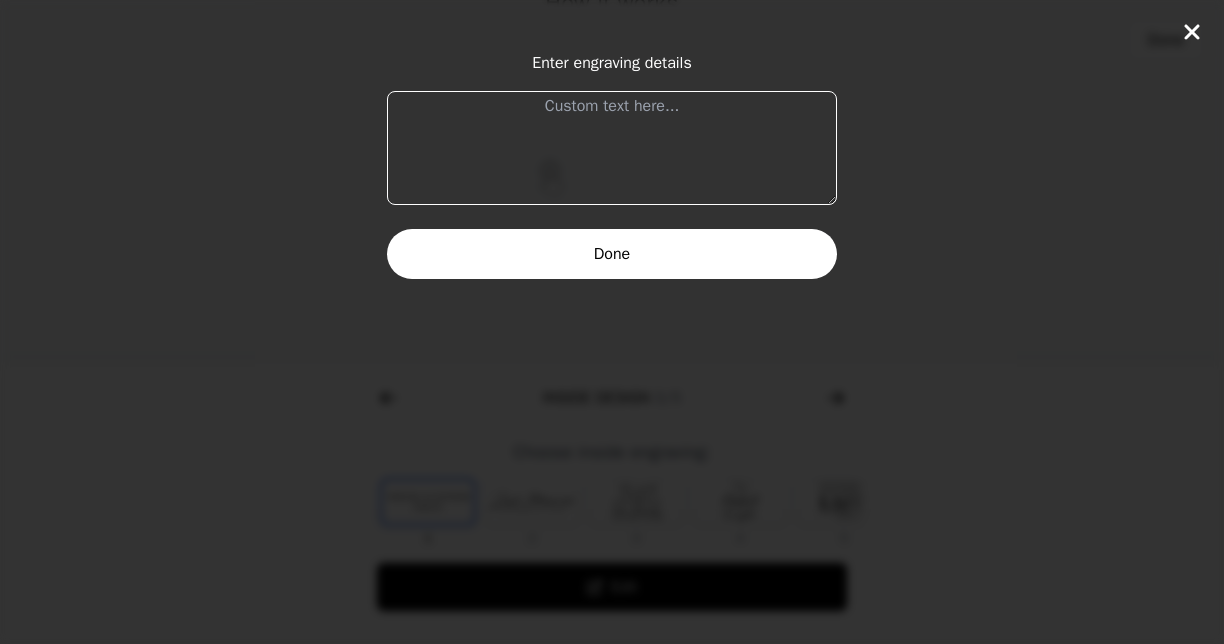 click at bounding box center (612, 148) 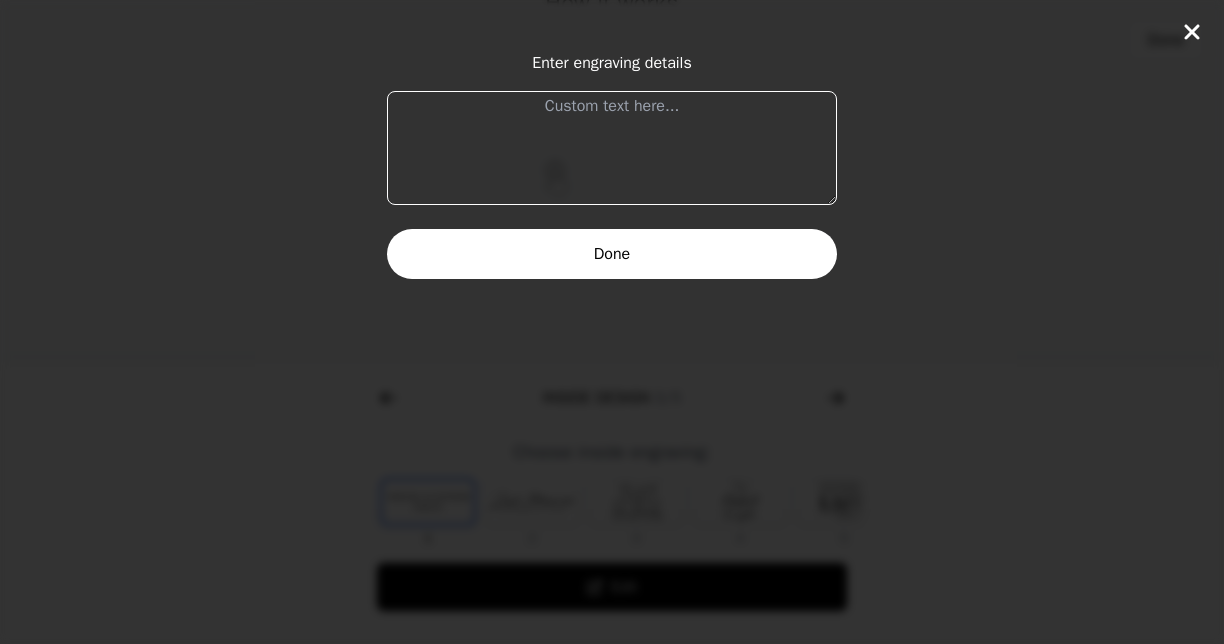 paste on "he took her in his arms and kissed her under the sunlit sky, and he cared not that they stood high upon the walls in the sight of many." 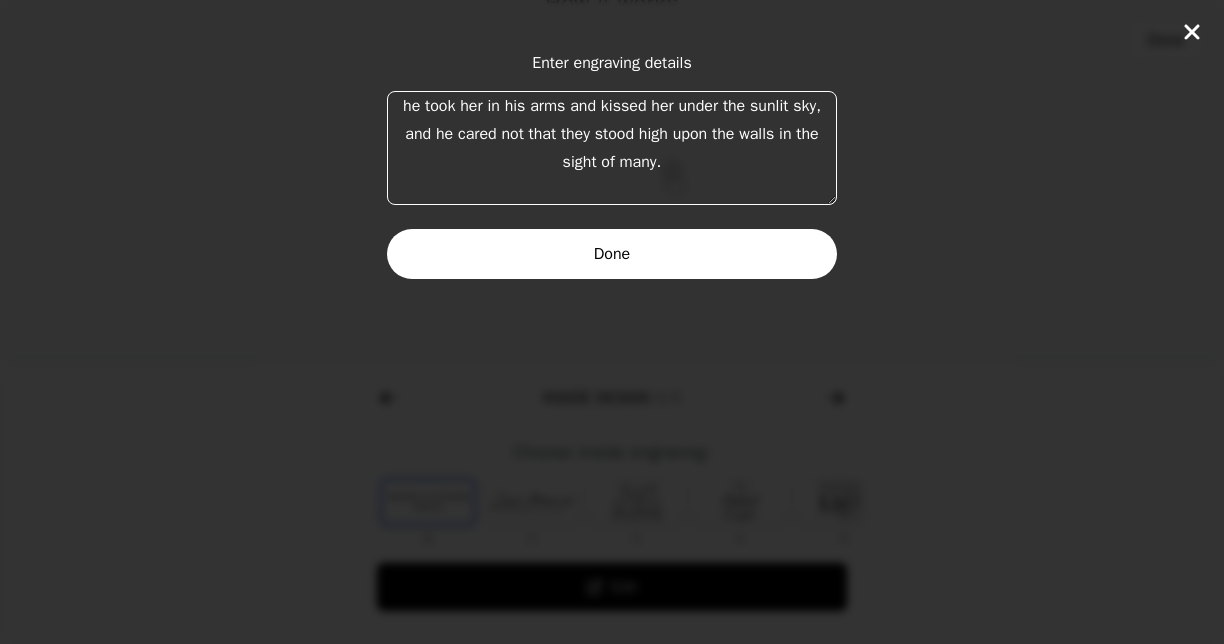click on "he took her in his arms and kissed her under the sunlit sky, and he cared not that they stood high upon the walls in the sight of many." at bounding box center (612, 148) 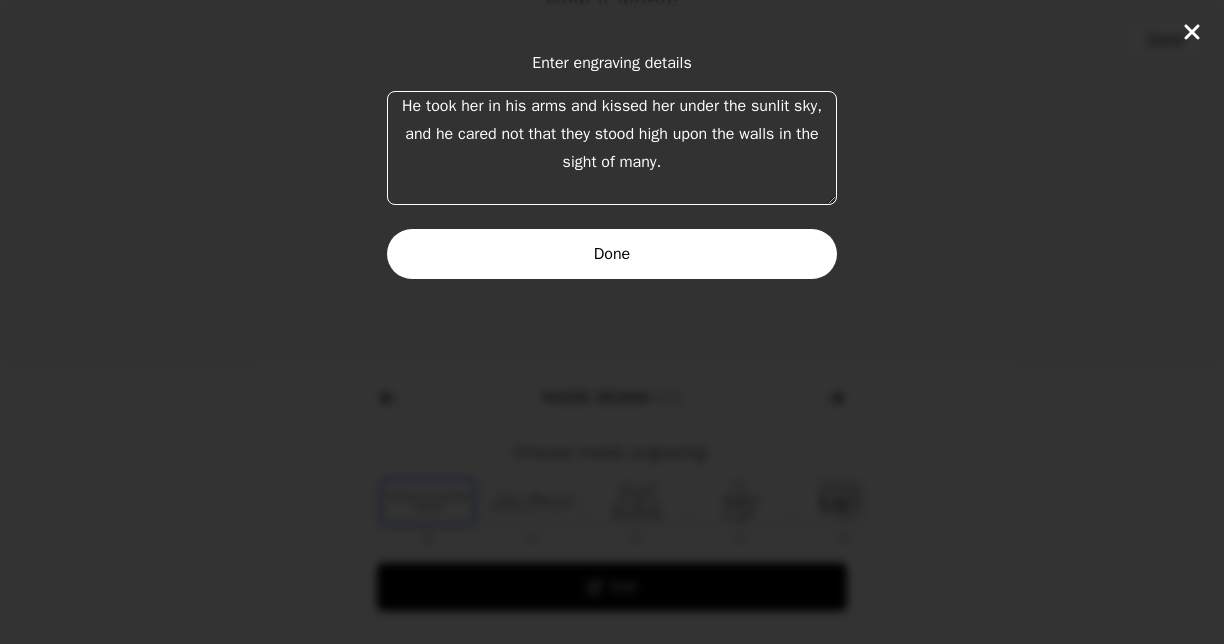 type on "He took her in his arms and kissed her under the sunlit sky, and he cared not that they stood high upon the walls in the sight of many." 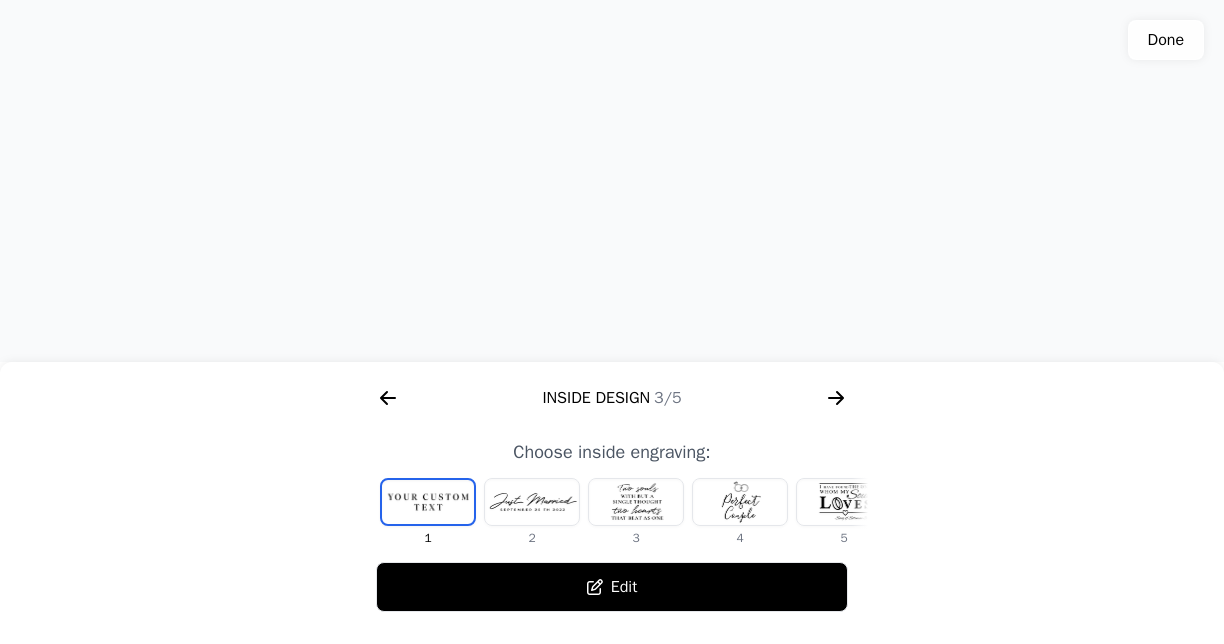 click on "Edit" at bounding box center (612, 587) 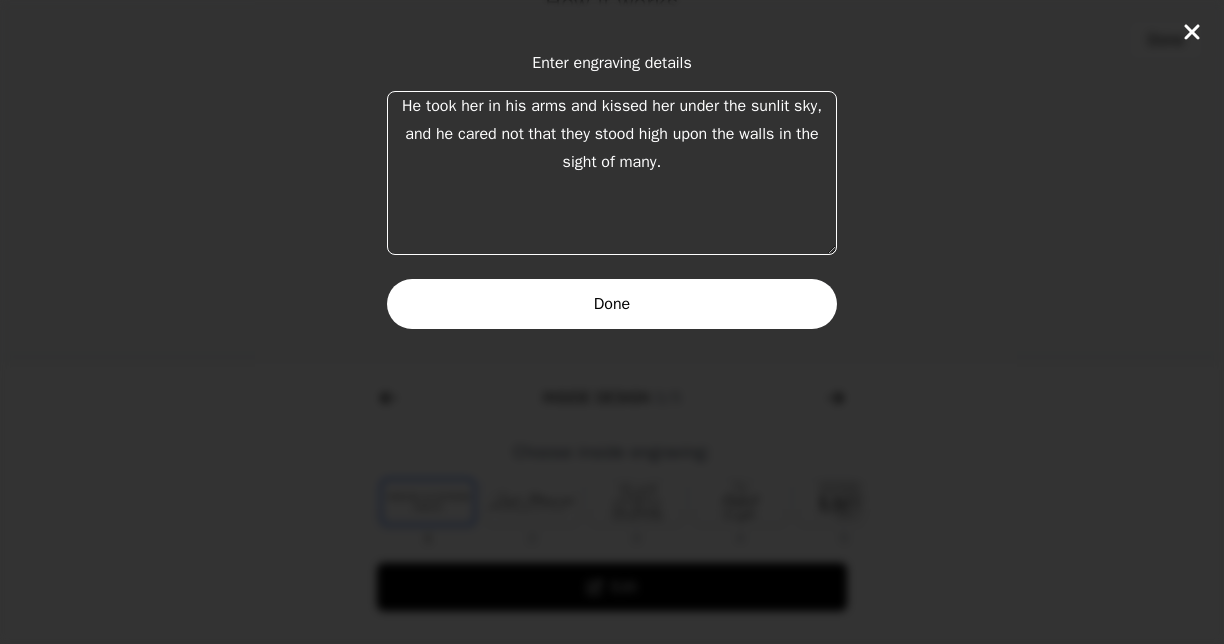 drag, startPoint x: 835, startPoint y: 199, endPoint x: 824, endPoint y: 249, distance: 51.1957 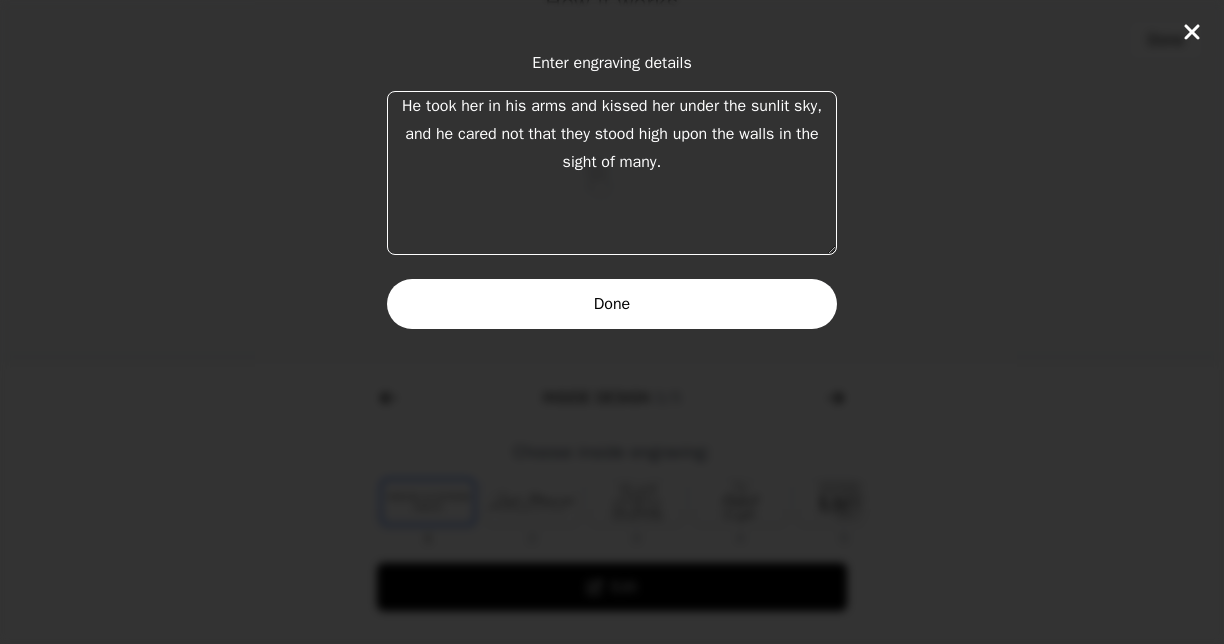click on "He took her in his arms and kissed her under the sunlit sky, and he cared not that they stood high upon the walls in the sight of many." at bounding box center [612, 173] 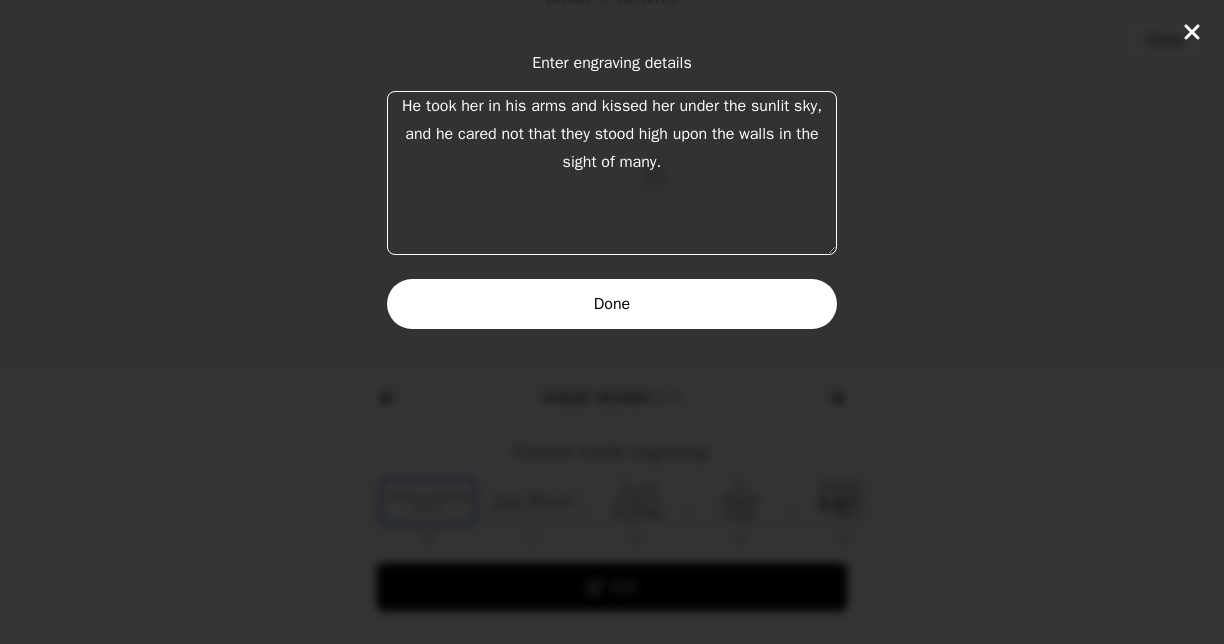 type 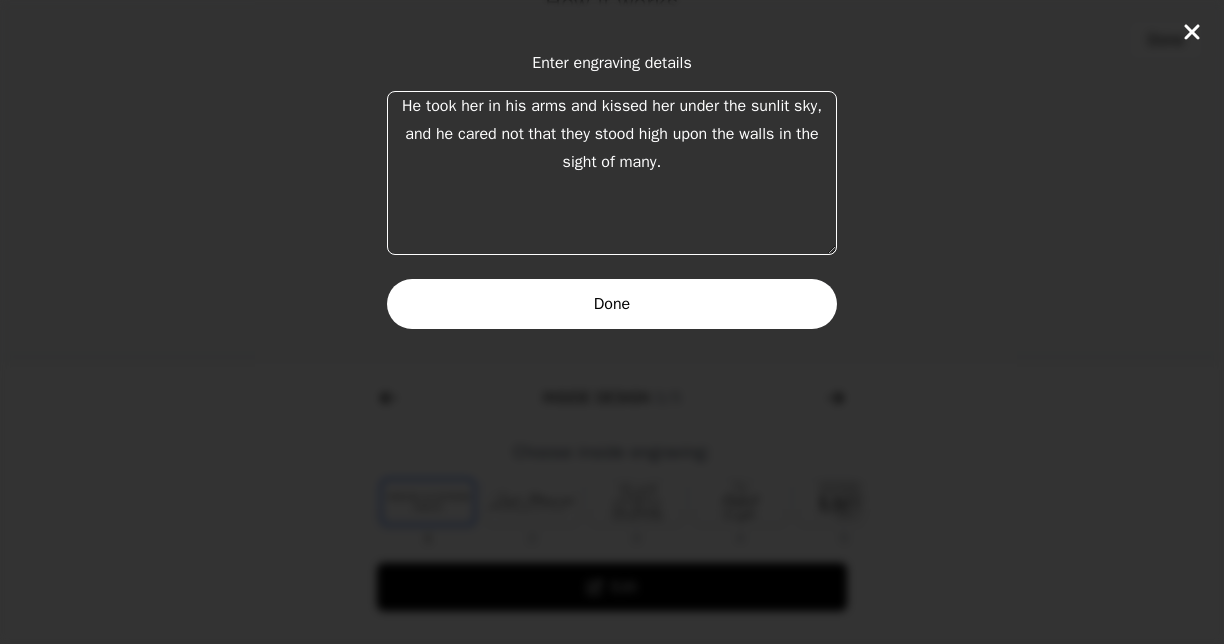 click on "Done" at bounding box center [612, 304] 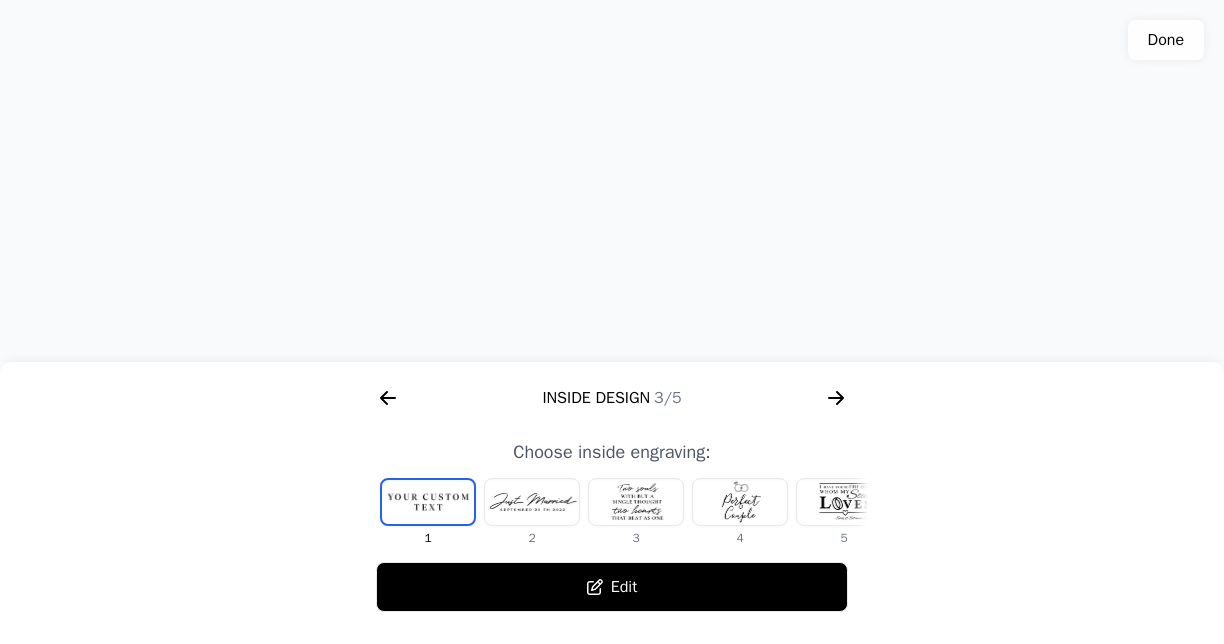 click at bounding box center [740, 502] 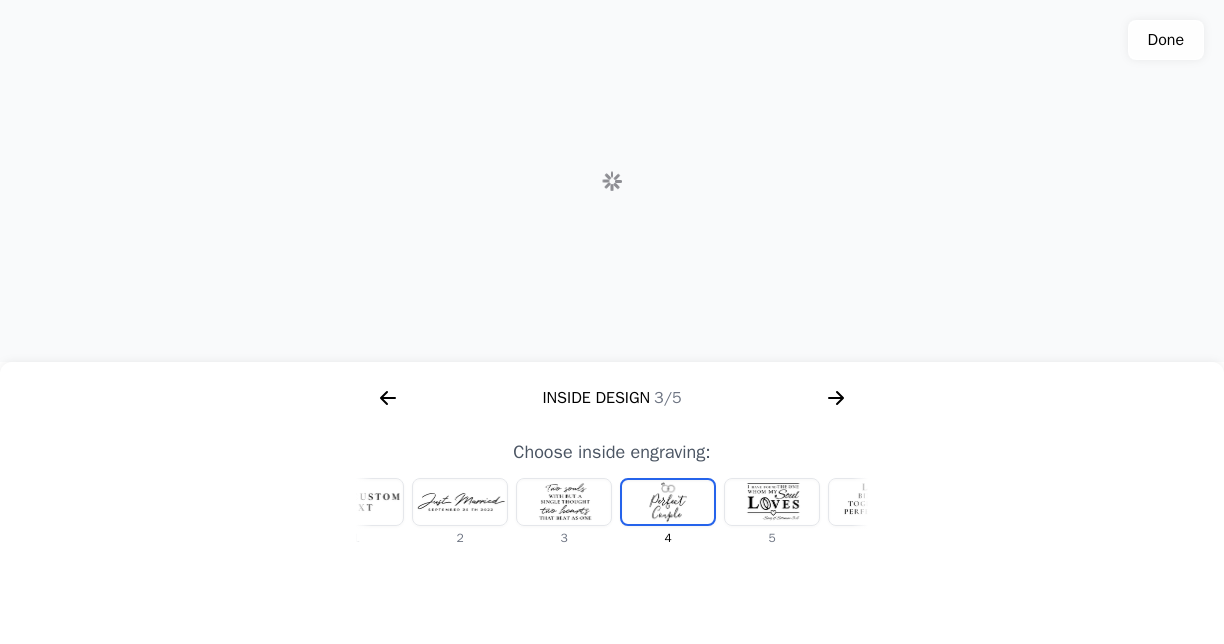 scroll, scrollTop: 0, scrollLeft: 128, axis: horizontal 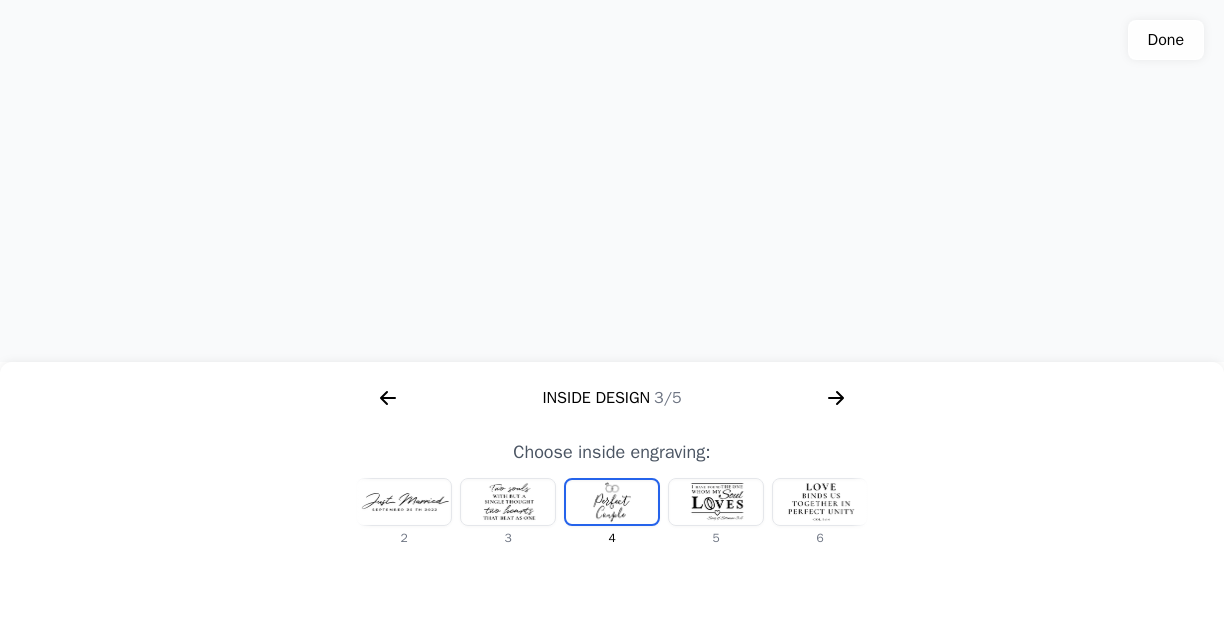 click at bounding box center (820, 502) 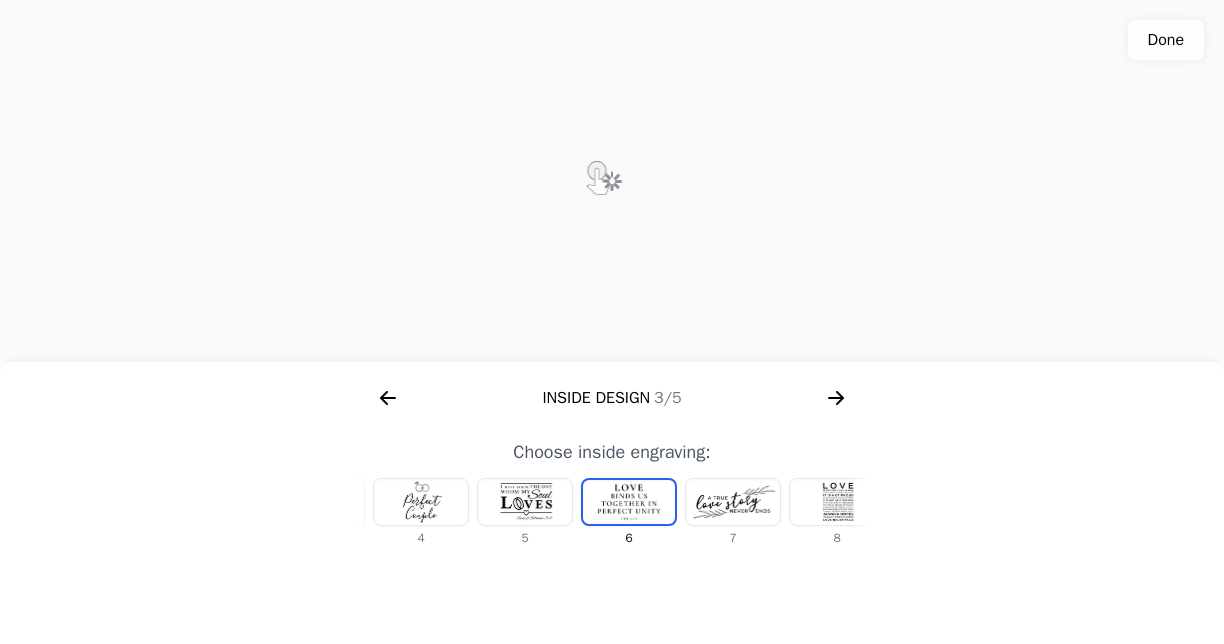 scroll, scrollTop: 0, scrollLeft: 336, axis: horizontal 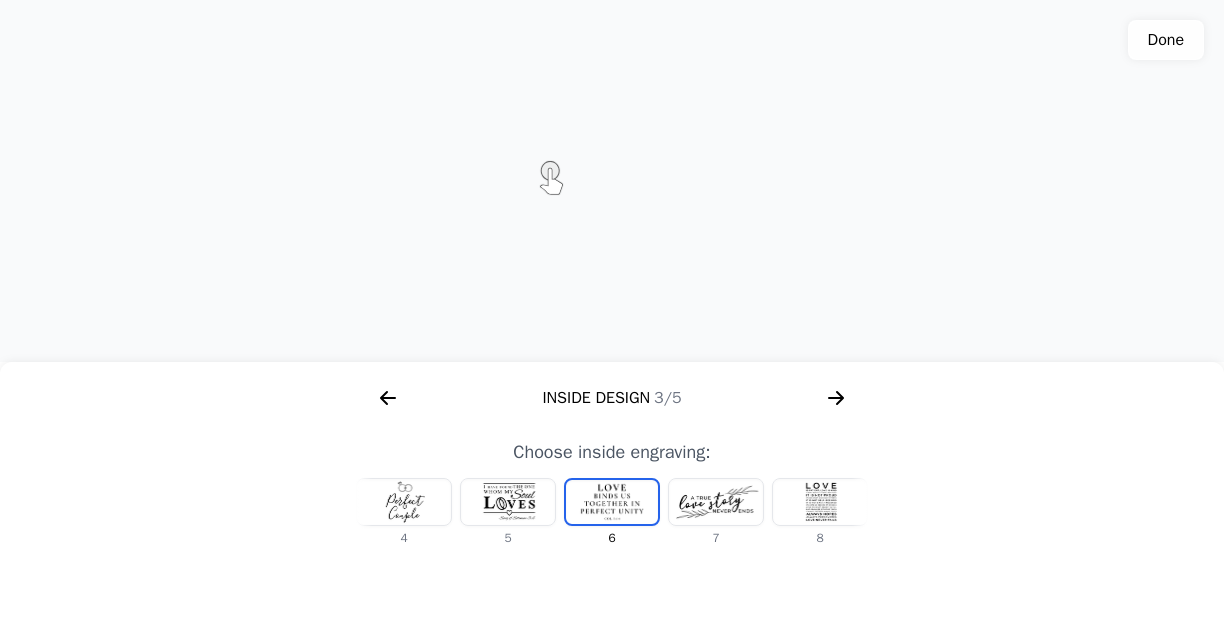click 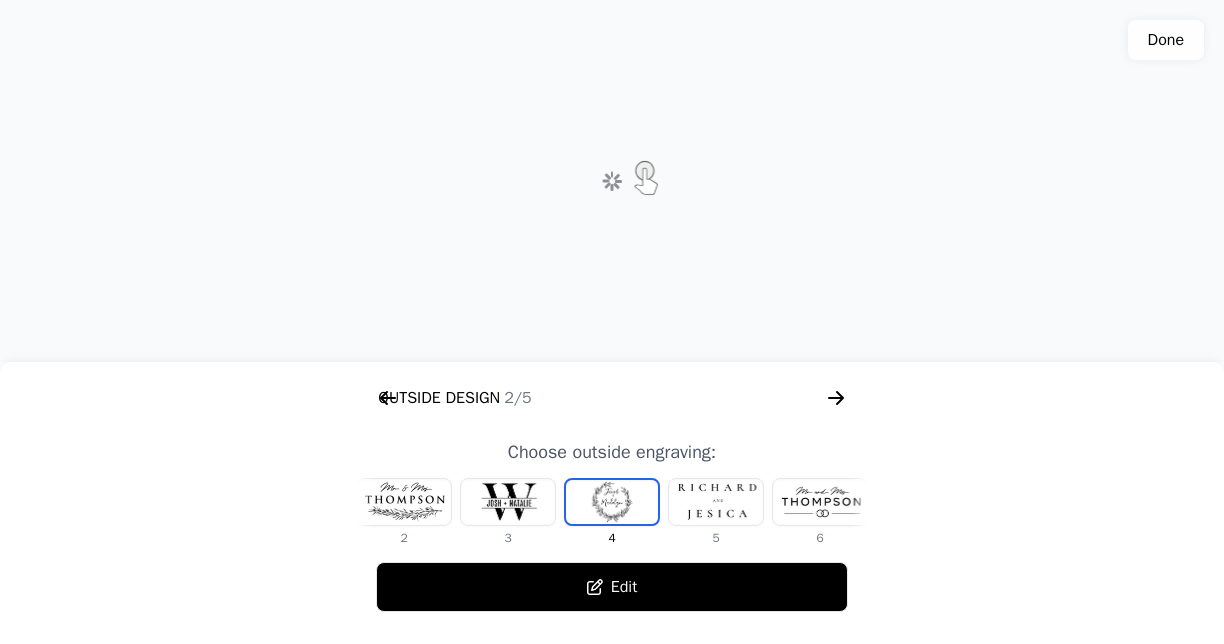 scroll, scrollTop: 0, scrollLeft: 768, axis: horizontal 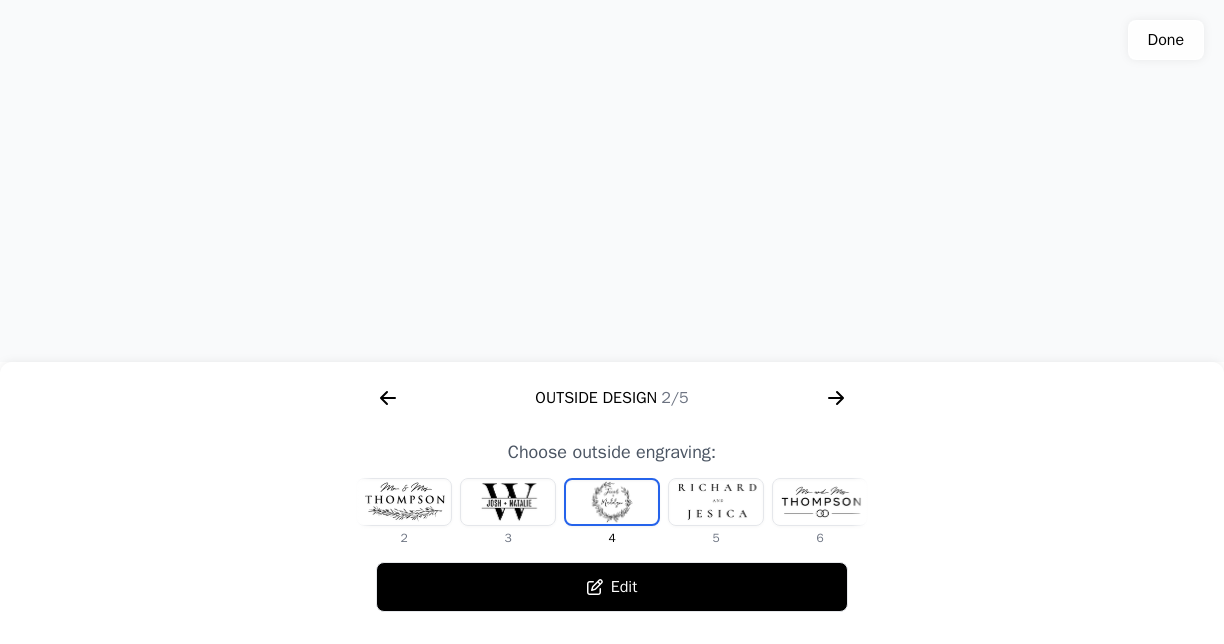 click 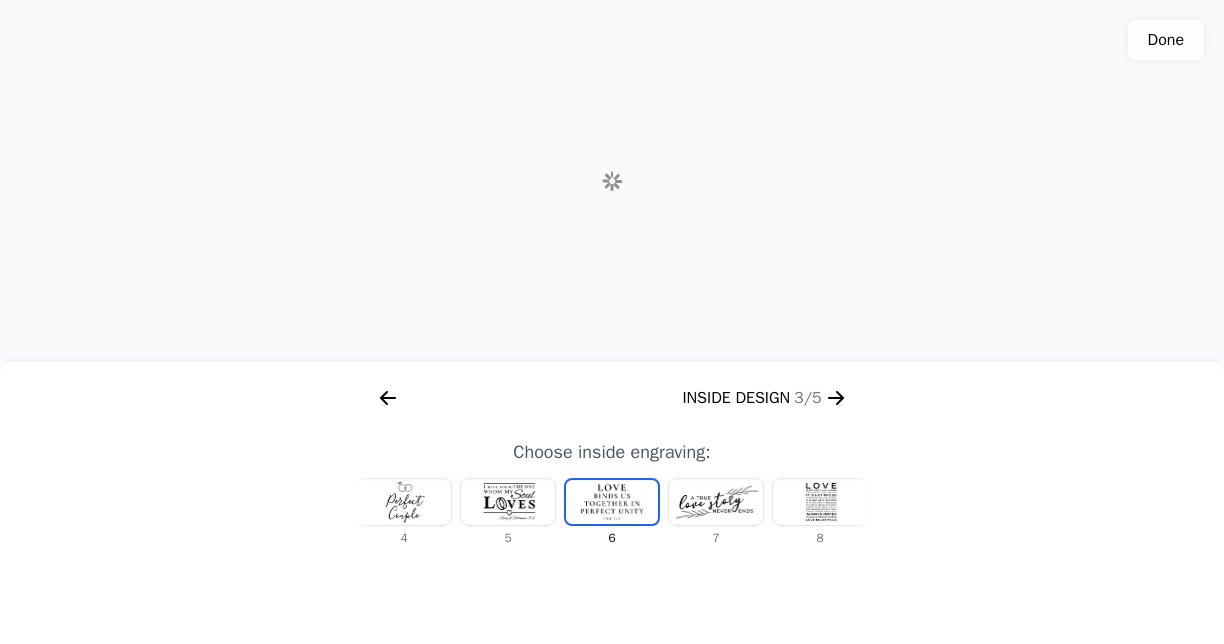scroll, scrollTop: 0, scrollLeft: 1280, axis: horizontal 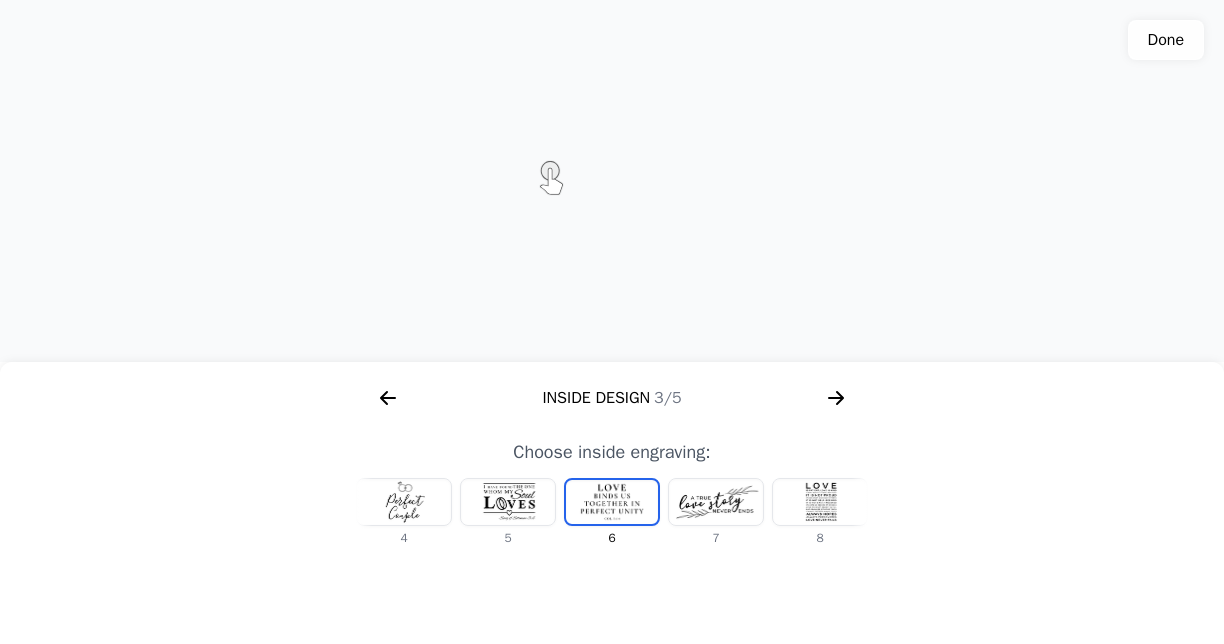 click at bounding box center [404, 502] 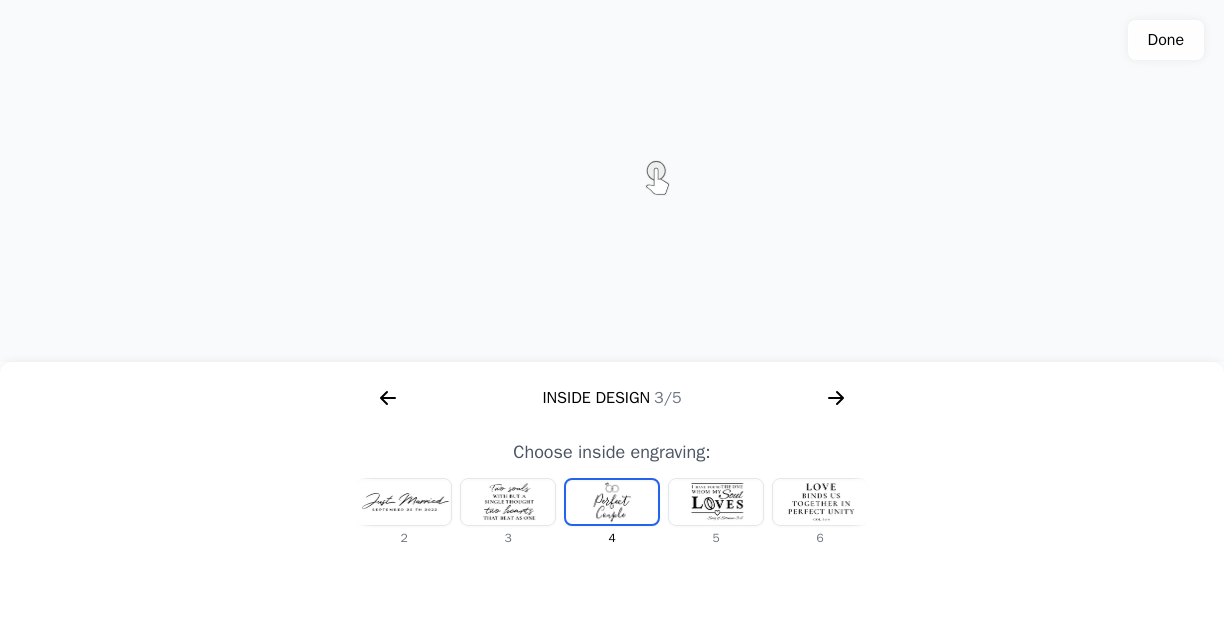 click at bounding box center (404, 502) 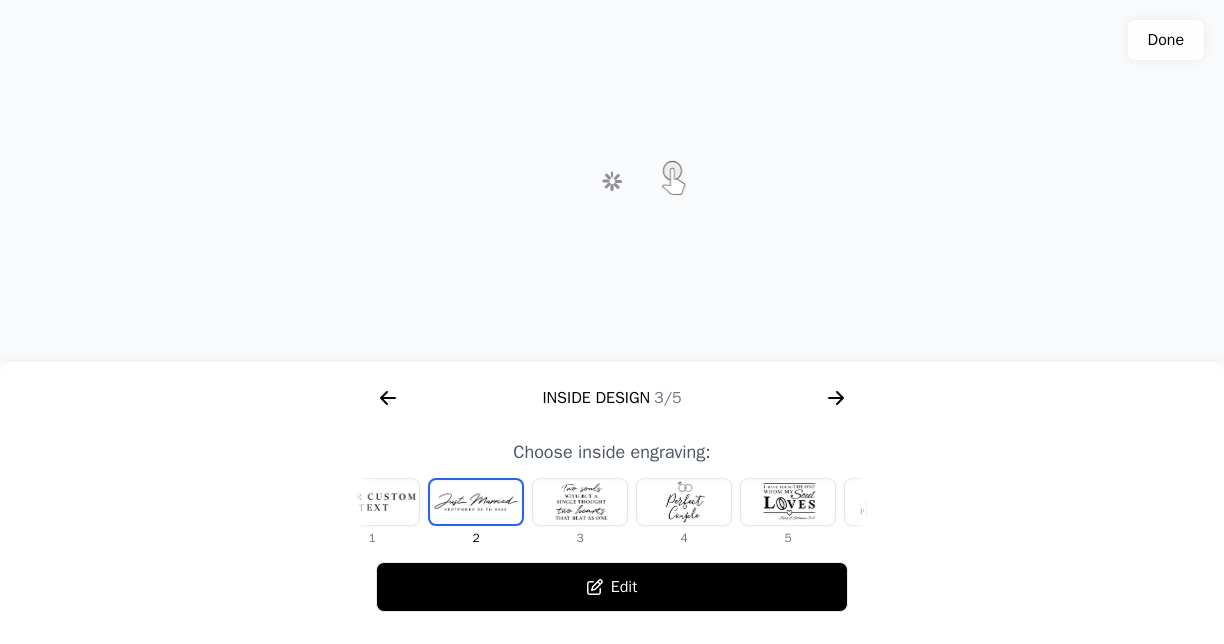 scroll, scrollTop: 0, scrollLeft: 0, axis: both 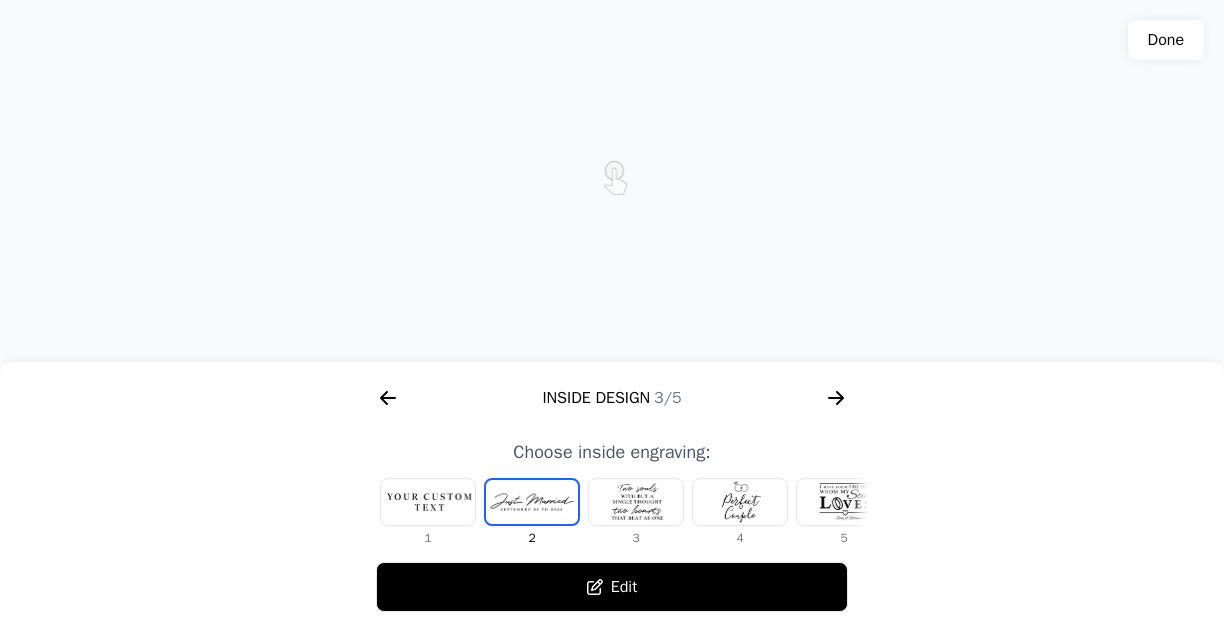 click 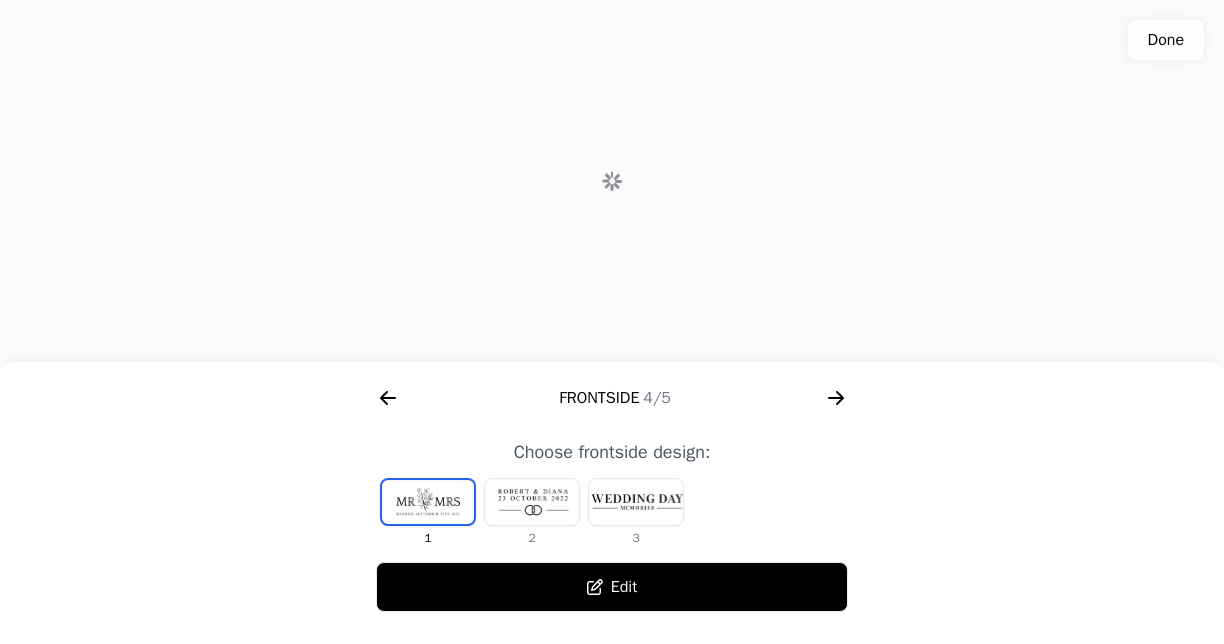 scroll, scrollTop: 0, scrollLeft: 1792, axis: horizontal 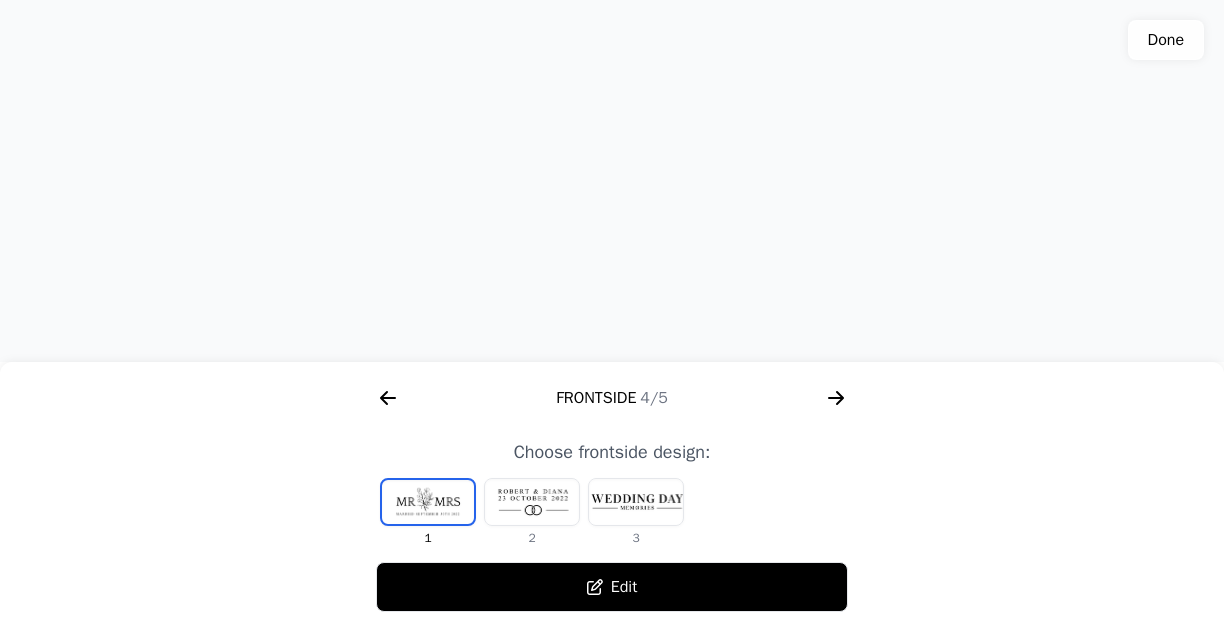 click 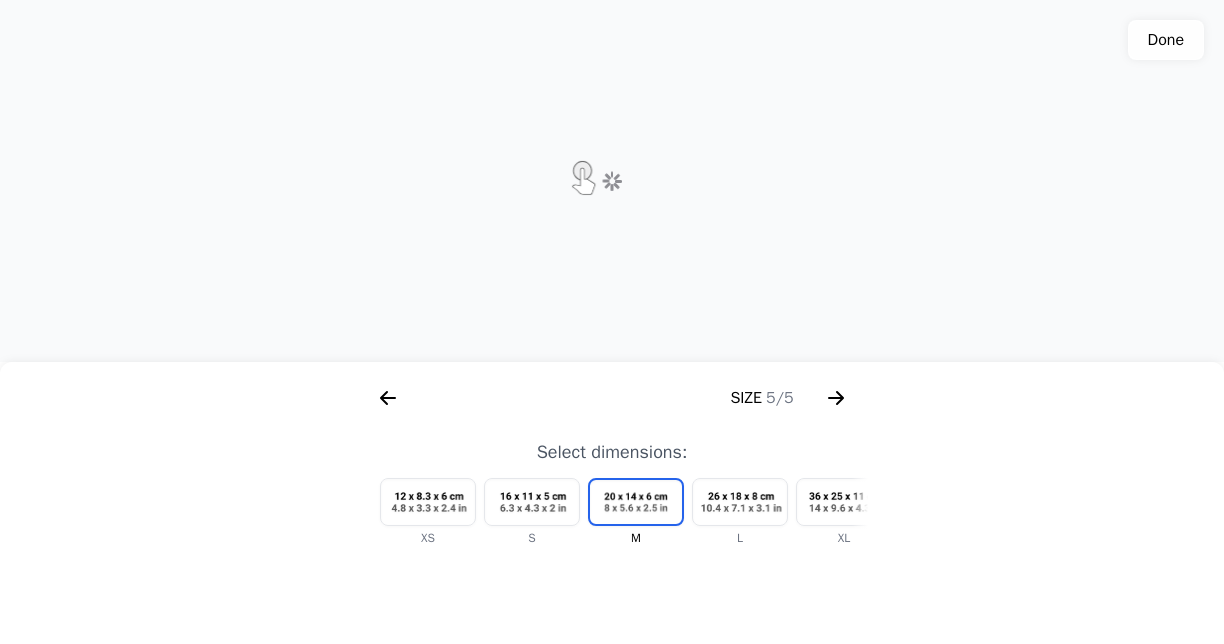 scroll, scrollTop: 0, scrollLeft: 2304, axis: horizontal 